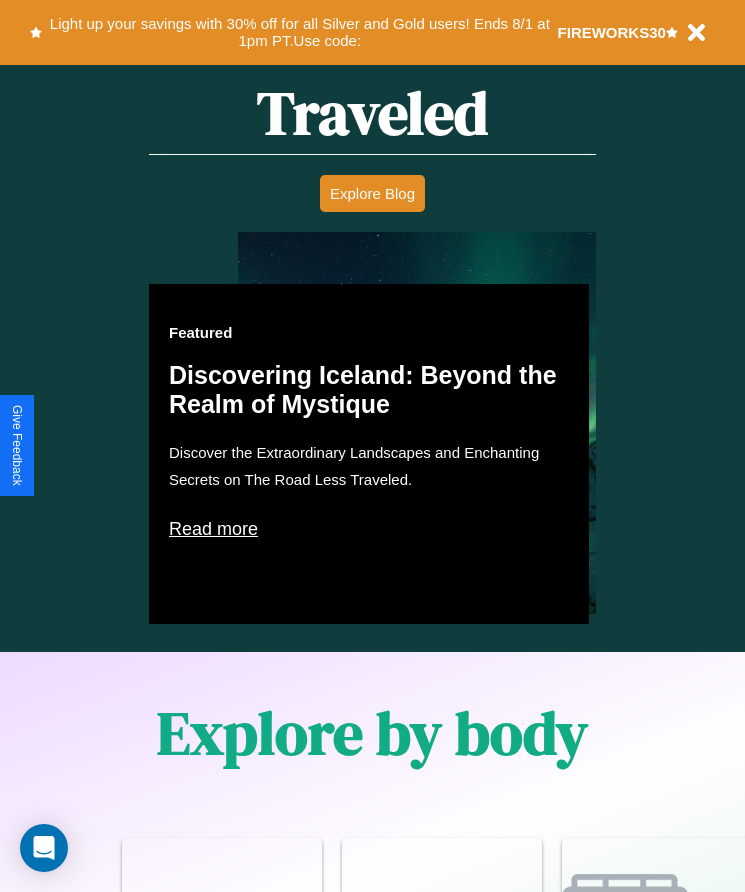 scroll, scrollTop: 1527, scrollLeft: 0, axis: vertical 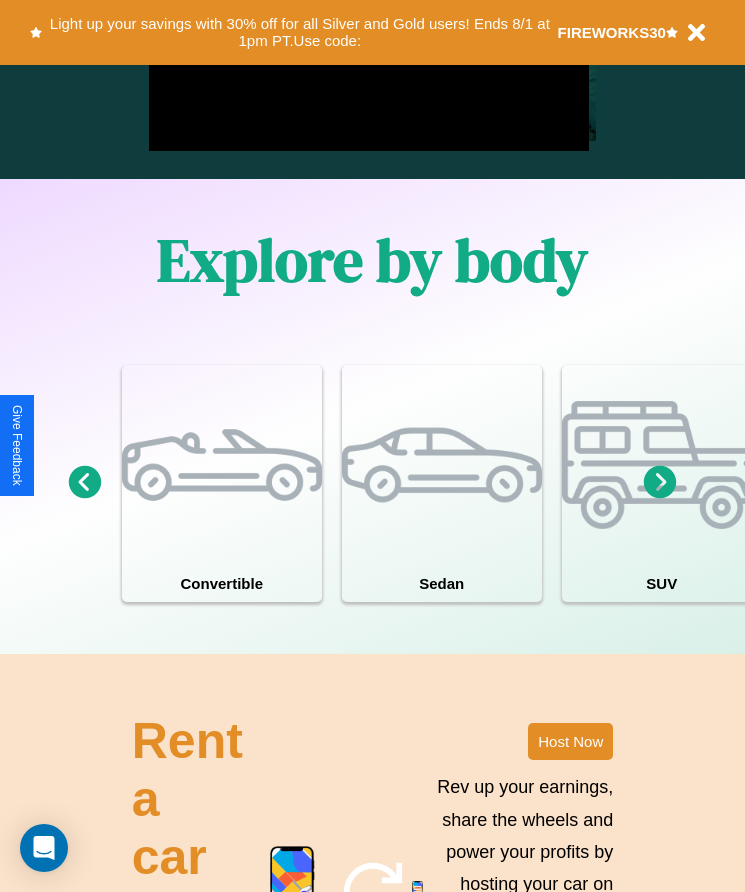 click 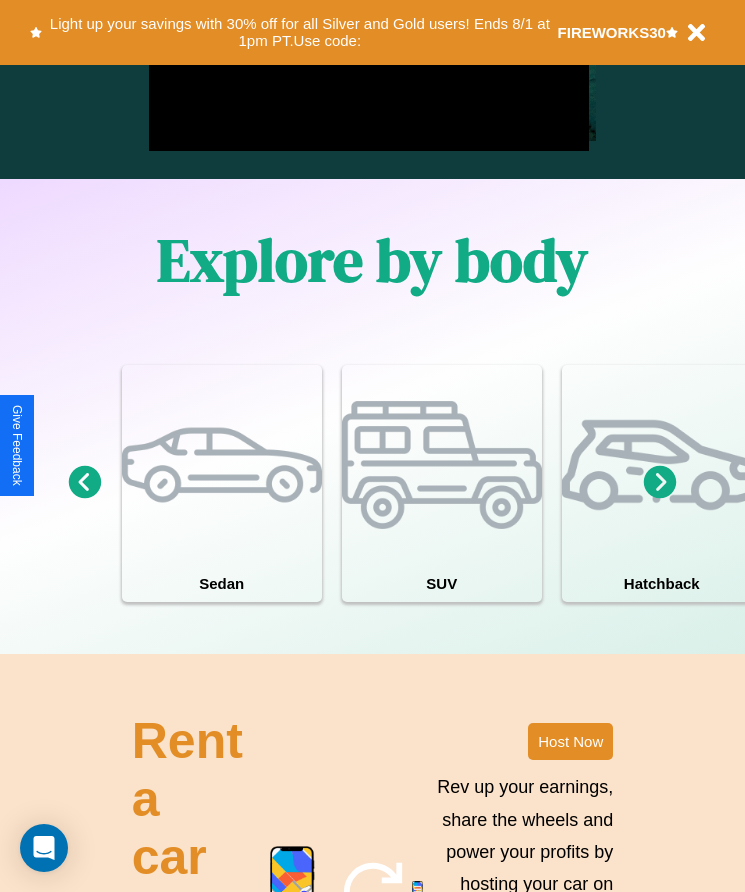 click 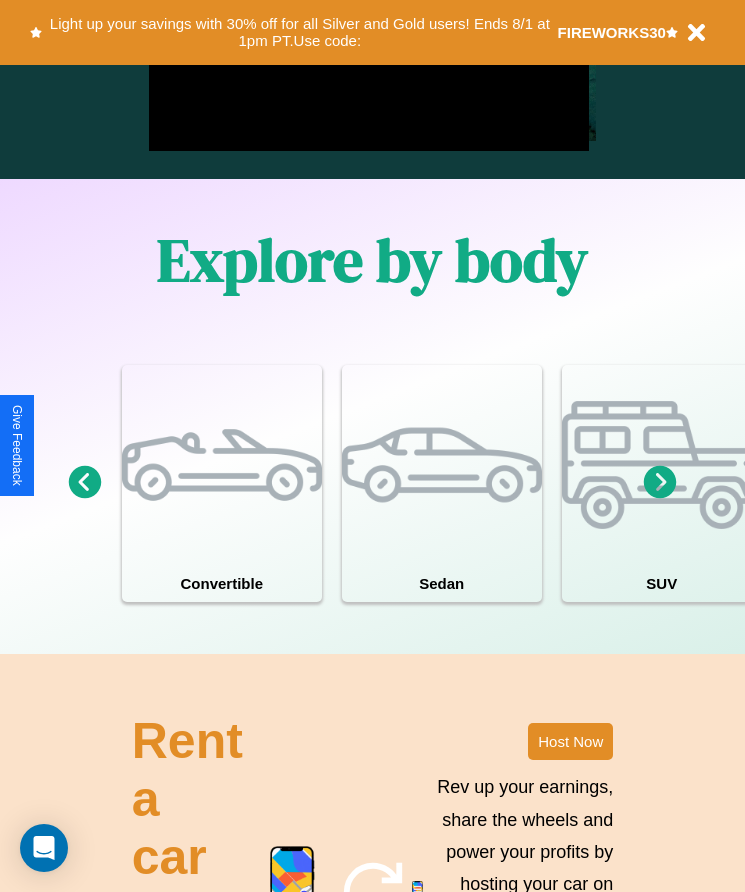 click 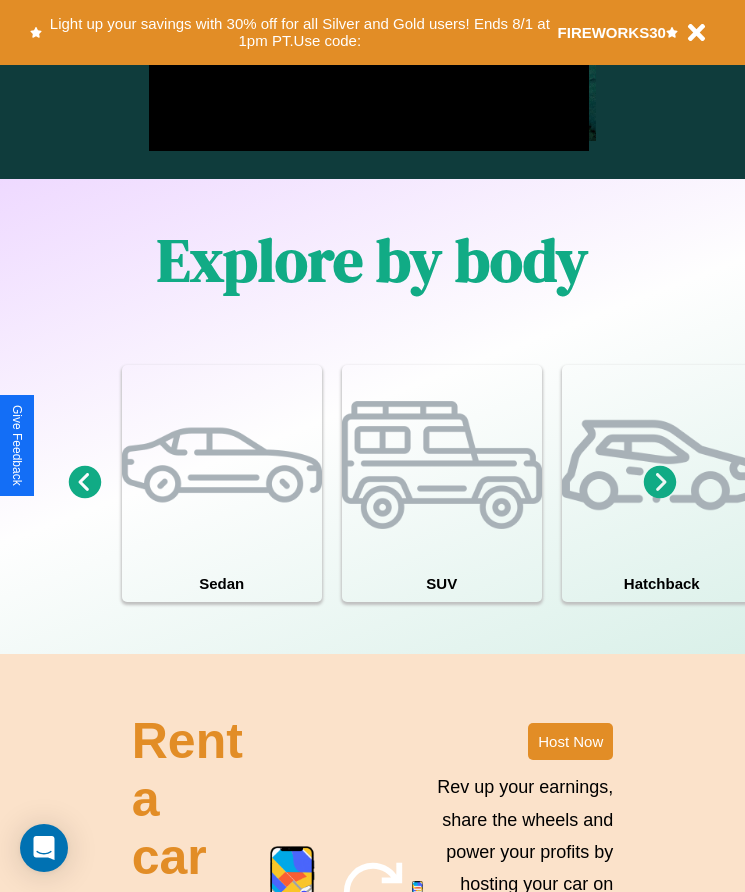 click 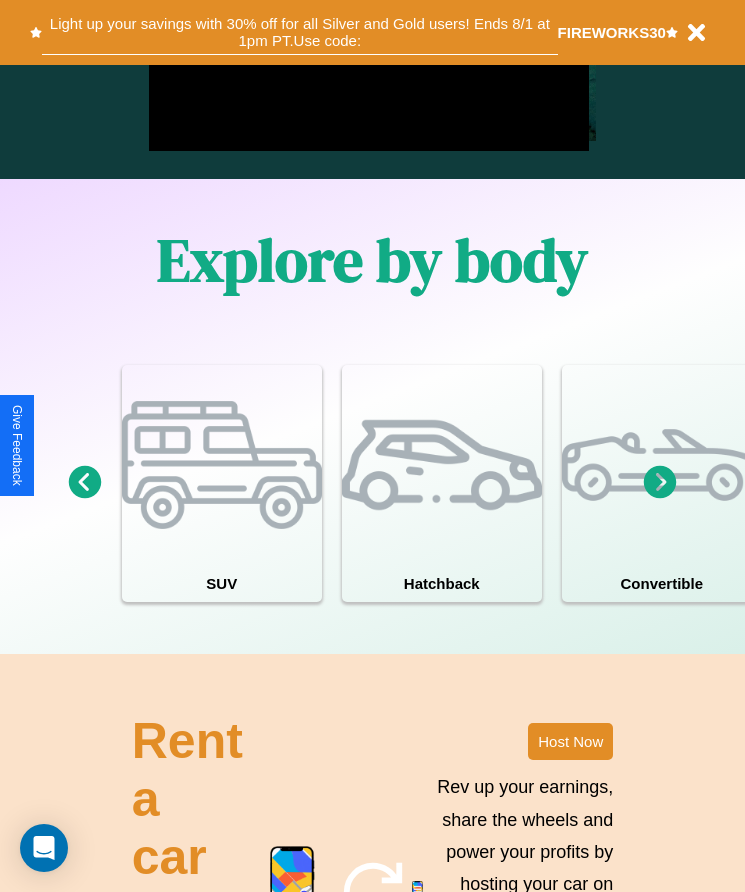 click on "Light up your savings with 30% off for all Silver and Gold users! Ends 8/1 at 1pm PT.  Use code:" at bounding box center [299, 32] 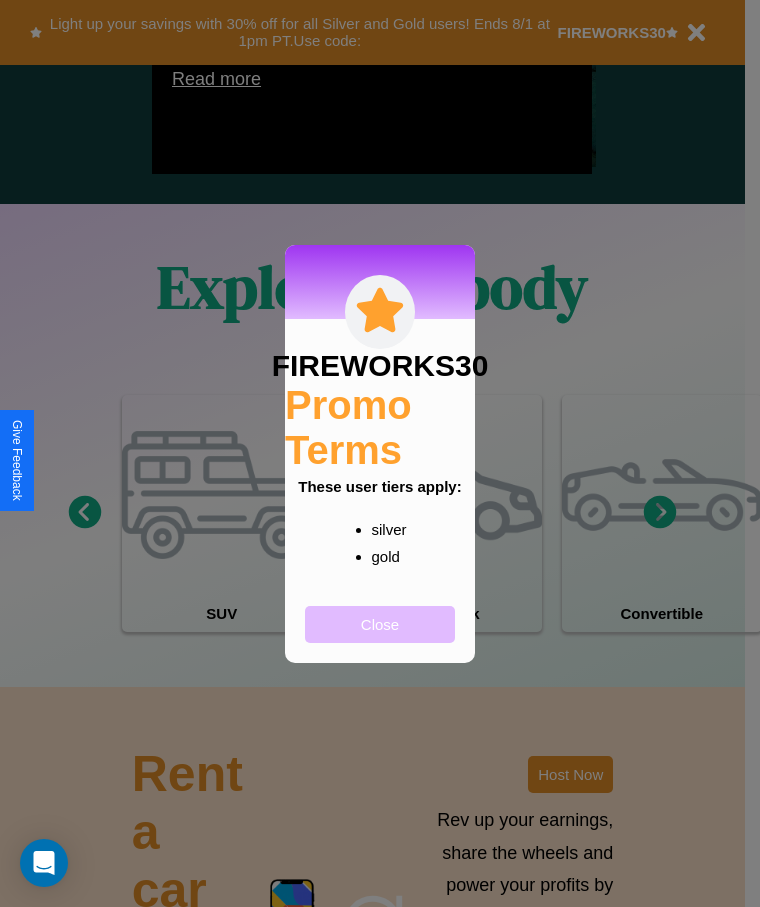 click on "Close" at bounding box center (380, 624) 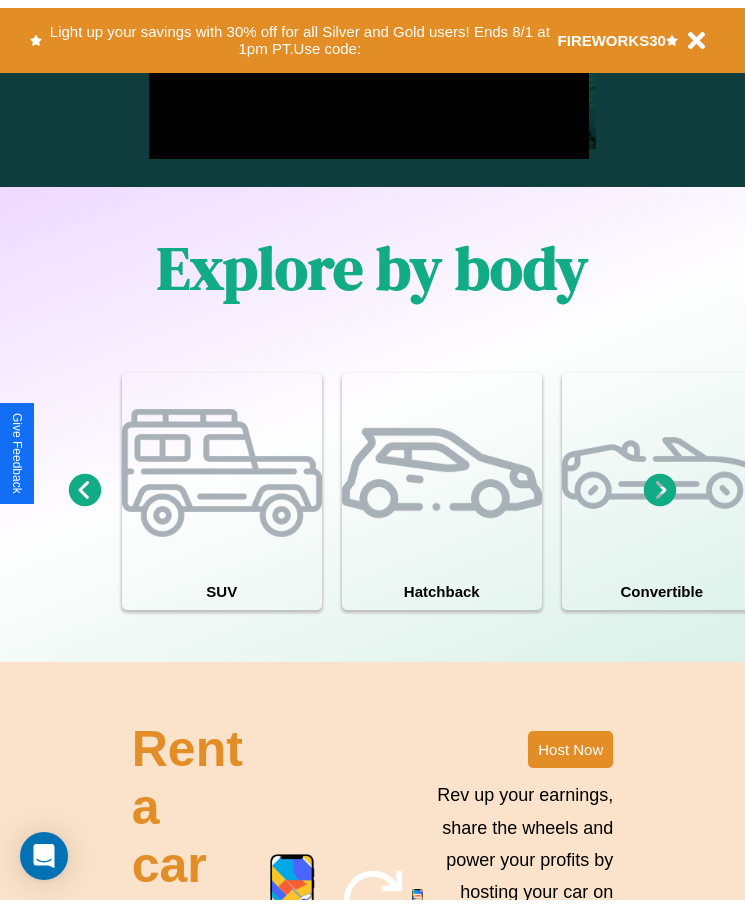 scroll, scrollTop: 0, scrollLeft: 0, axis: both 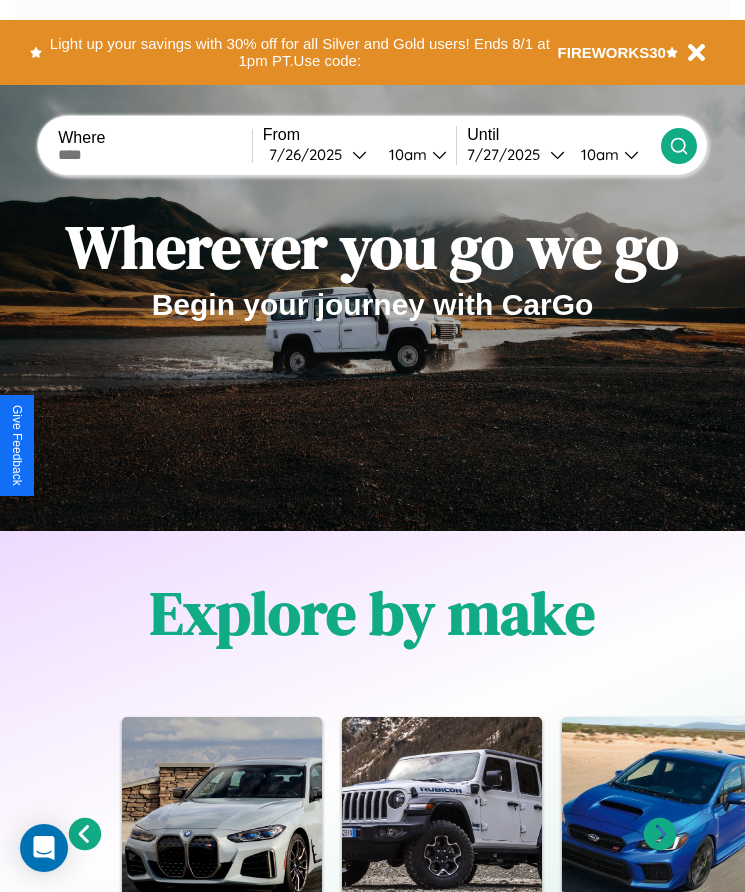 click at bounding box center (155, 155) 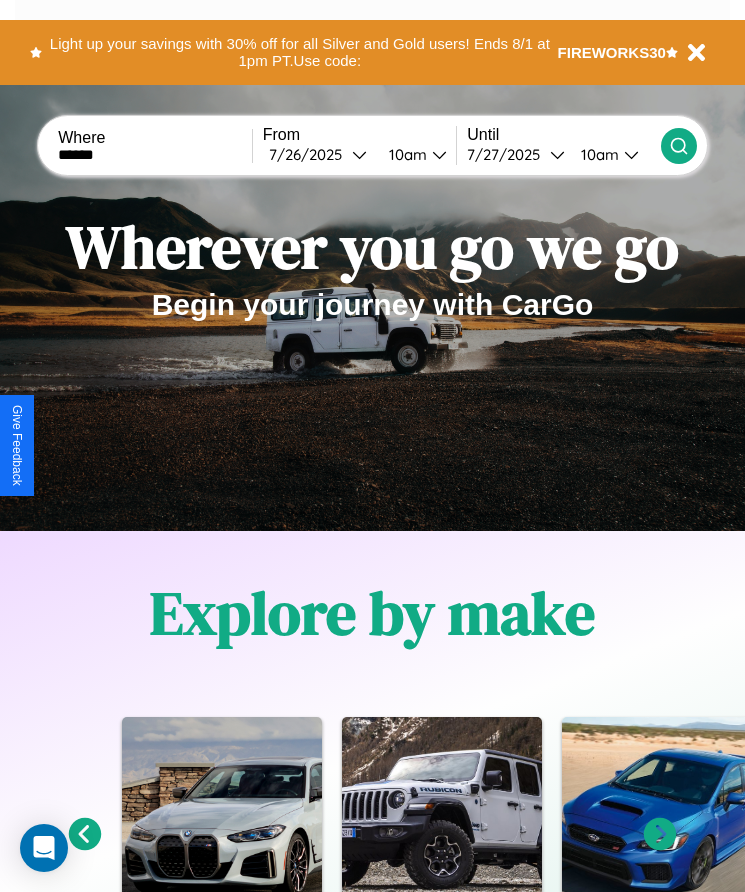 type on "******" 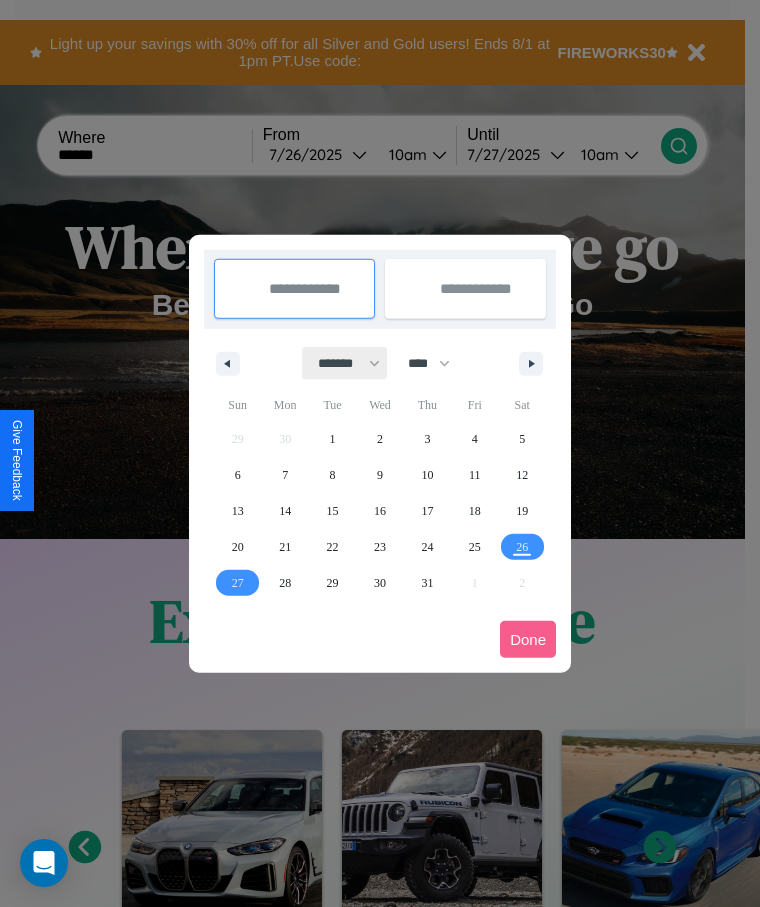click on "******* ******** ***** ***** *** **** **** ****** ********* ******* ******** ********" at bounding box center (345, 363) 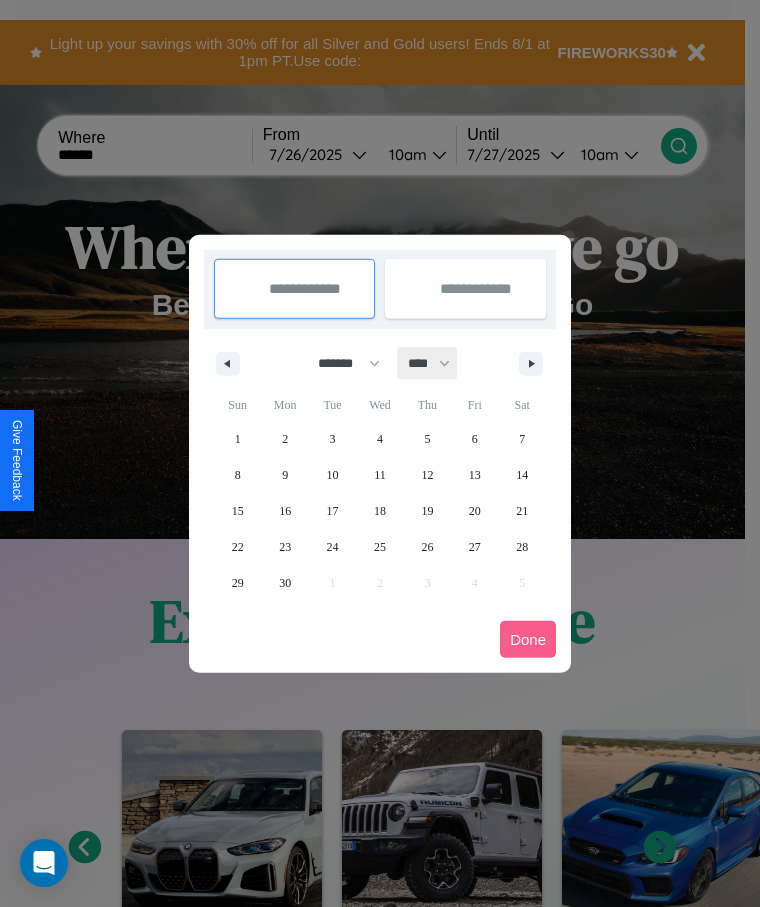 click on "**** **** **** **** **** **** **** **** **** **** **** **** **** **** **** **** **** **** **** **** **** **** **** **** **** **** **** **** **** **** **** **** **** **** **** **** **** **** **** **** **** **** **** **** **** **** **** **** **** **** **** **** **** **** **** **** **** **** **** **** **** **** **** **** **** **** **** **** **** **** **** **** **** **** **** **** **** **** **** **** **** **** **** **** **** **** **** **** **** **** **** **** **** **** **** **** **** **** **** **** **** **** **** **** **** **** **** **** **** **** **** **** **** **** **** **** **** **** **** **** ****" at bounding box center (428, 363) 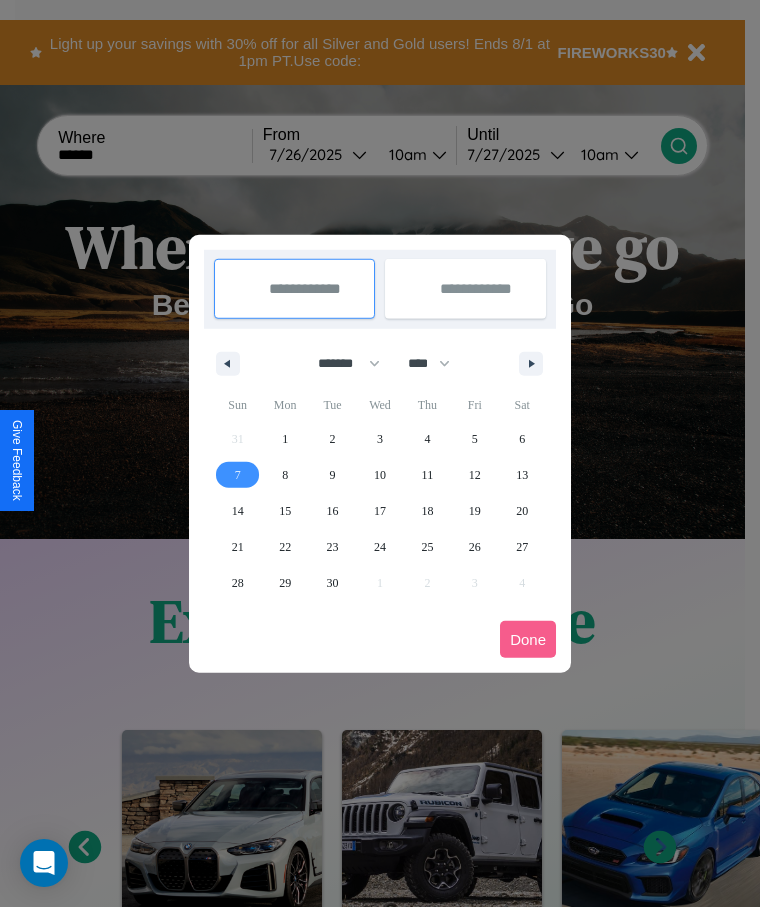 click on "7" at bounding box center [238, 475] 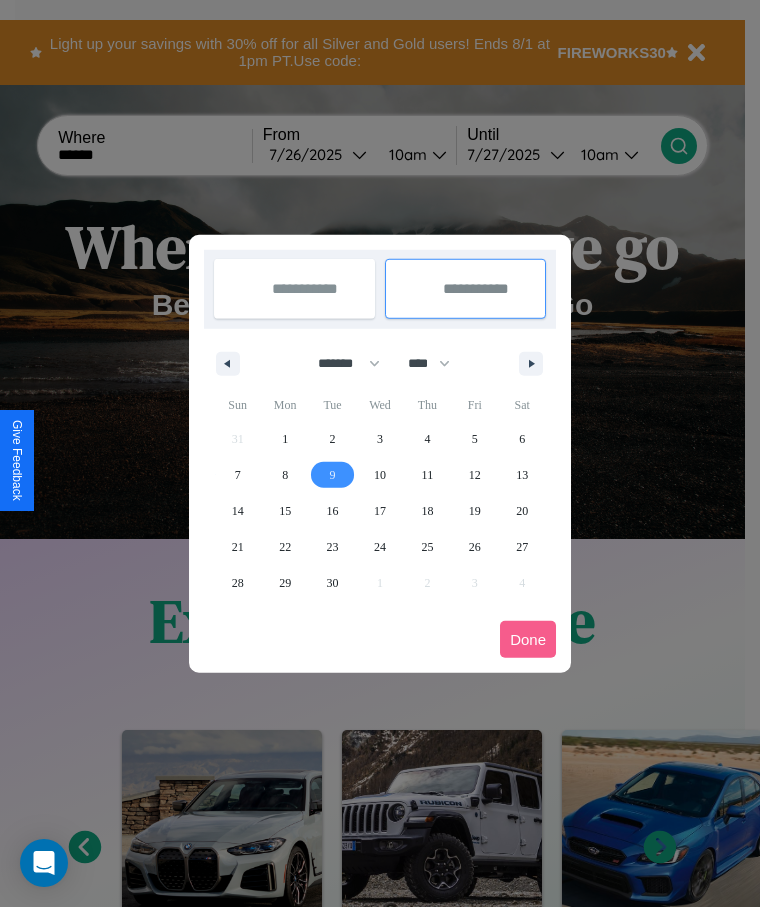 click on "9" at bounding box center [333, 475] 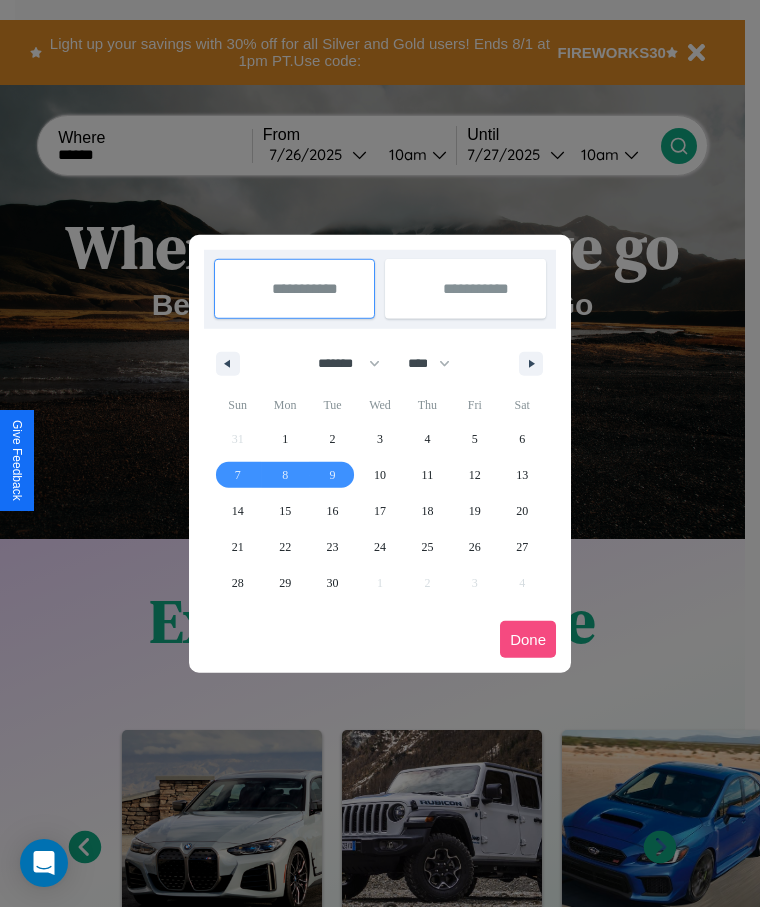 click on "Done" at bounding box center (528, 639) 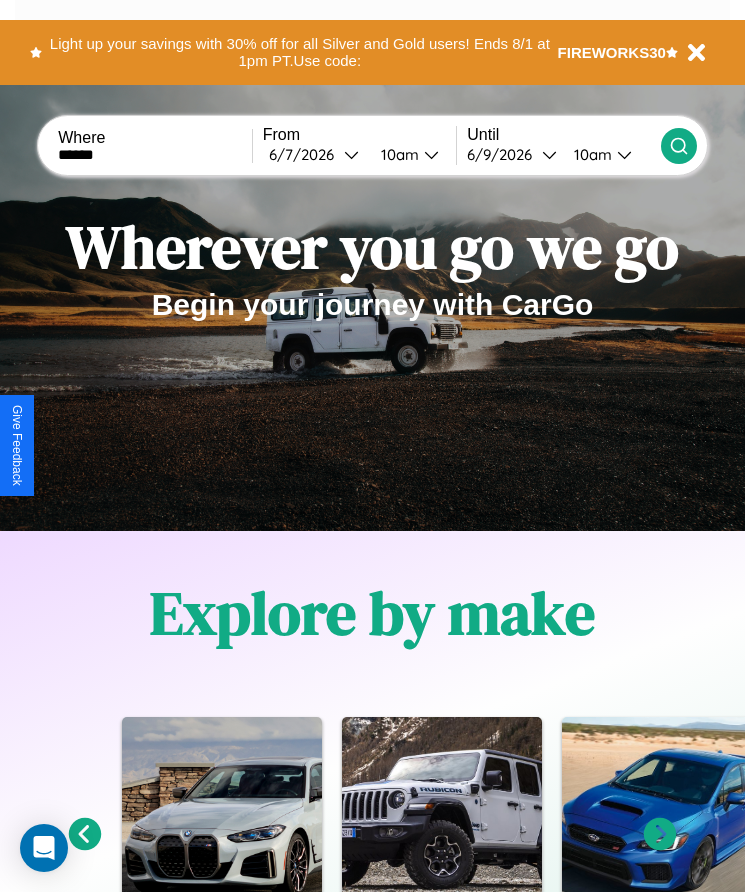 click 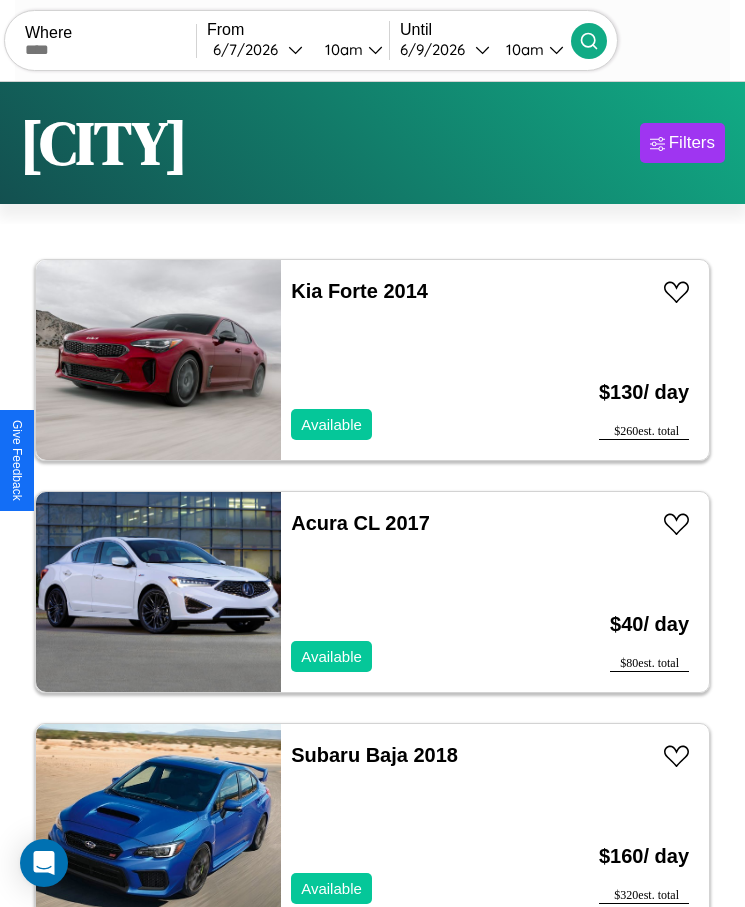 scroll, scrollTop: 50, scrollLeft: 0, axis: vertical 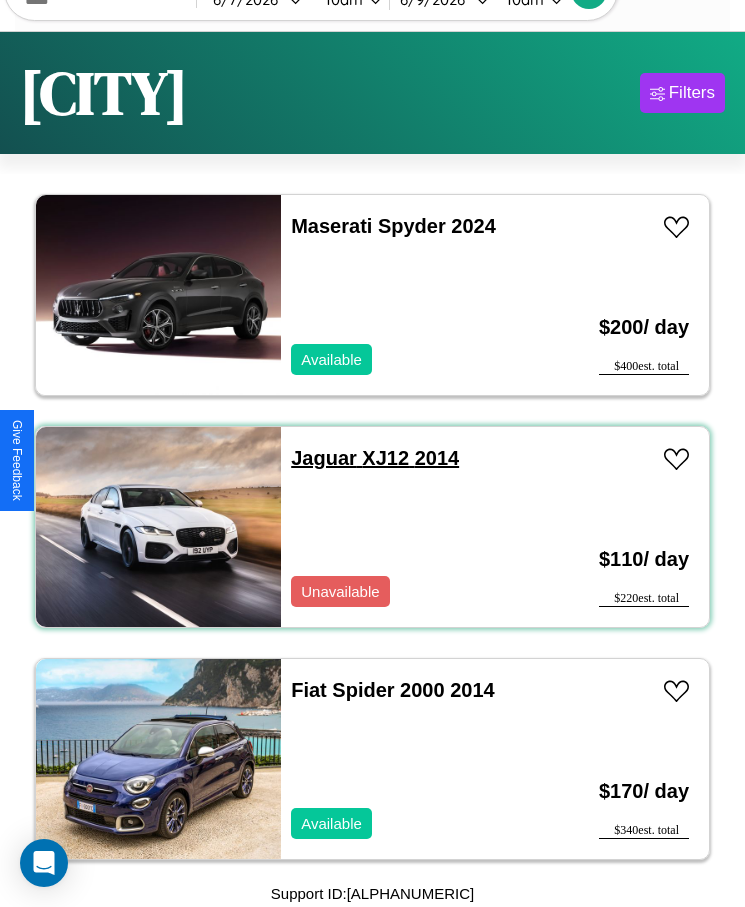 click on "Jaguar   XJ12   2014" at bounding box center [375, 458] 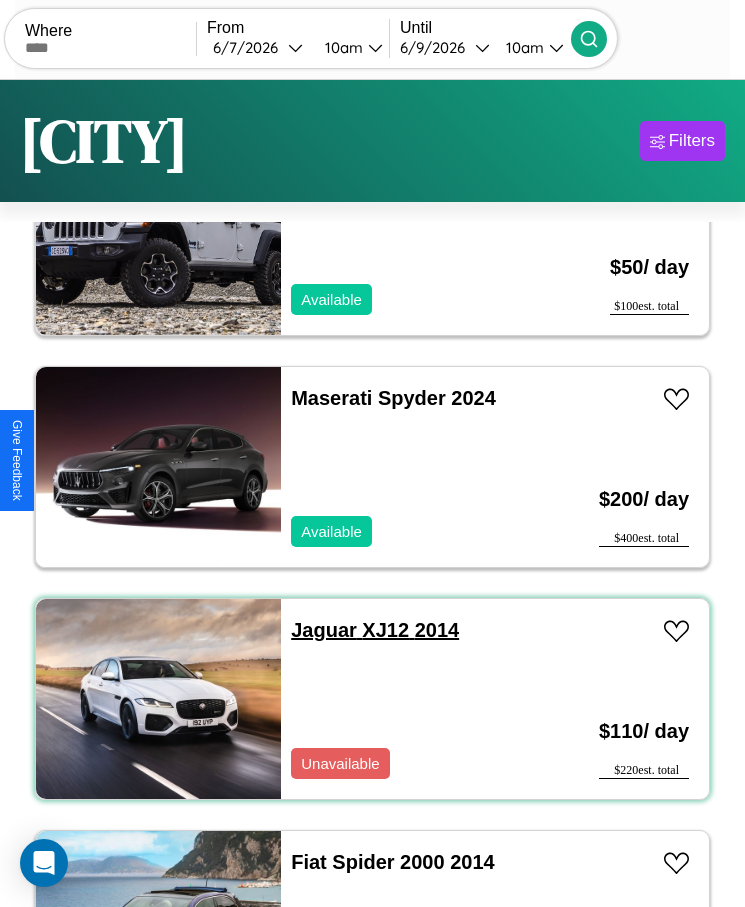 scroll, scrollTop: 0, scrollLeft: 0, axis: both 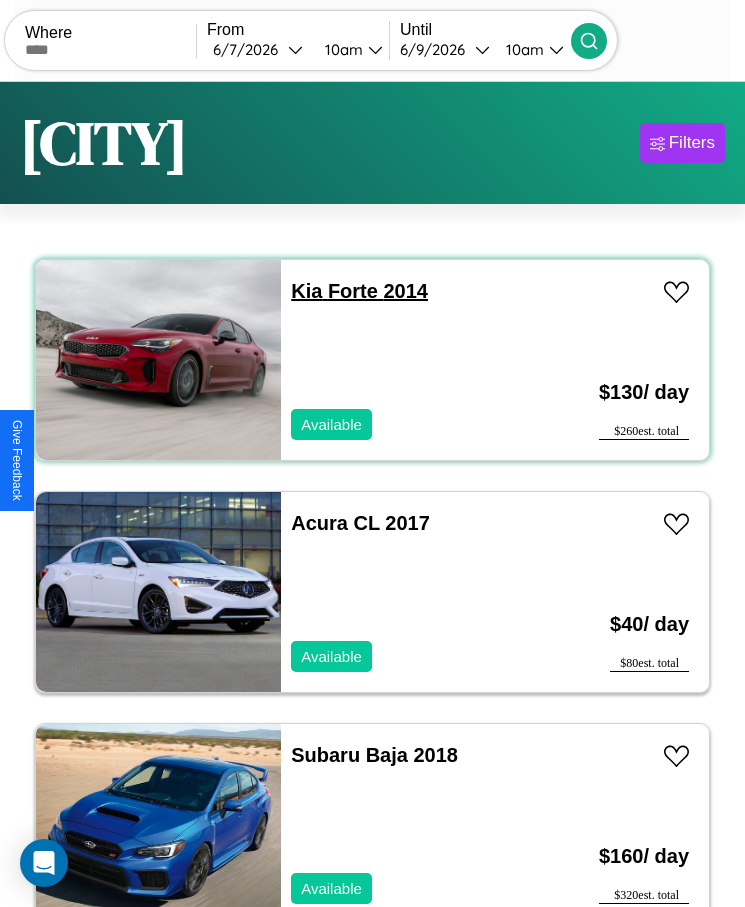 click on "Kia   Forte   2014" at bounding box center (359, 291) 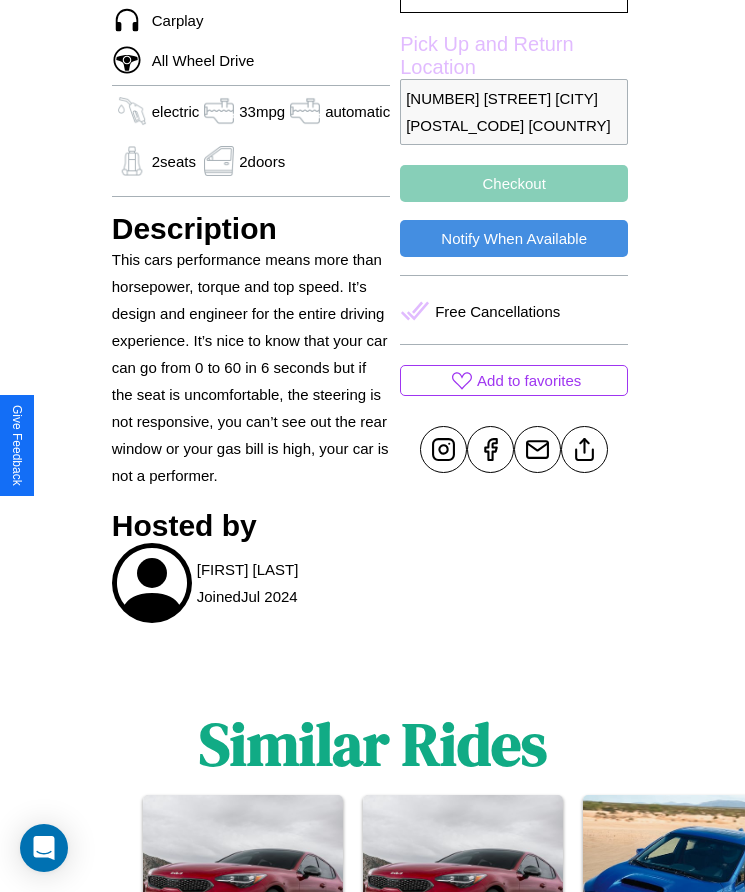 scroll, scrollTop: 806, scrollLeft: 0, axis: vertical 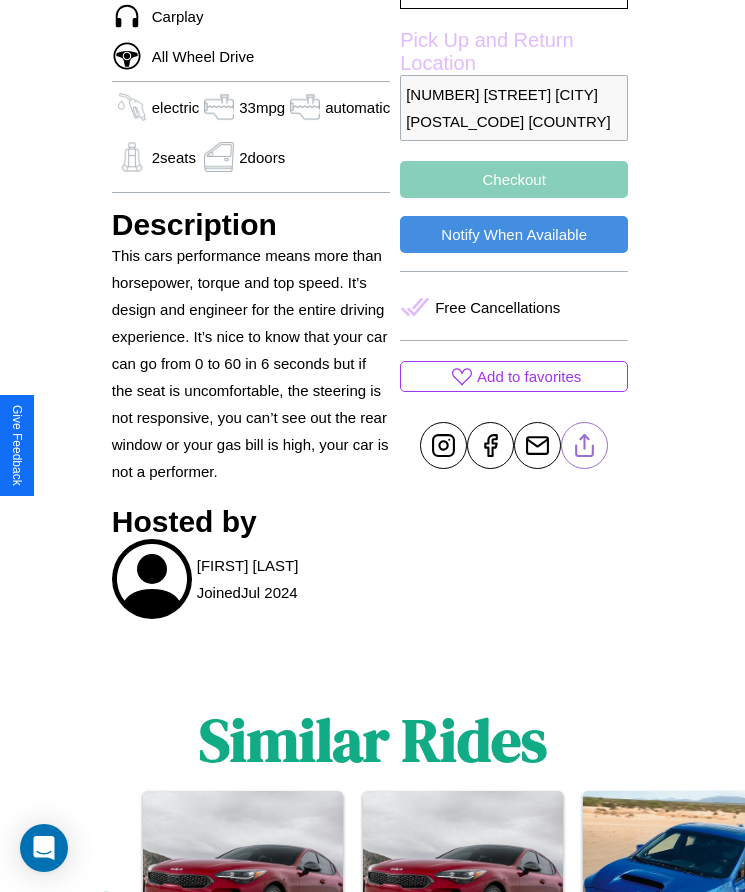 click 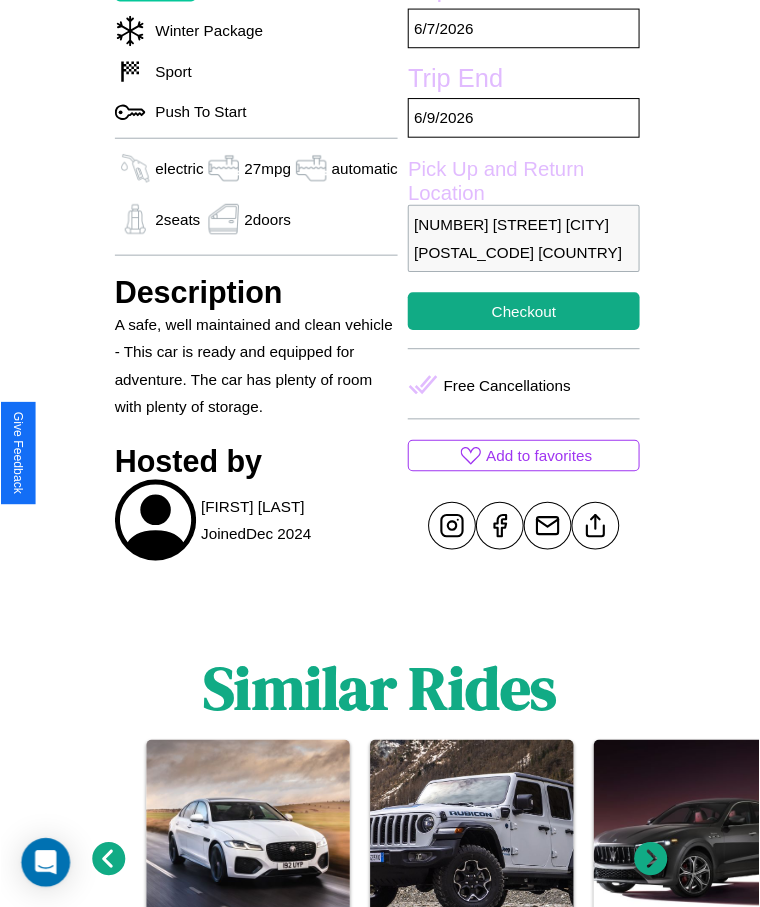 scroll, scrollTop: 682, scrollLeft: 0, axis: vertical 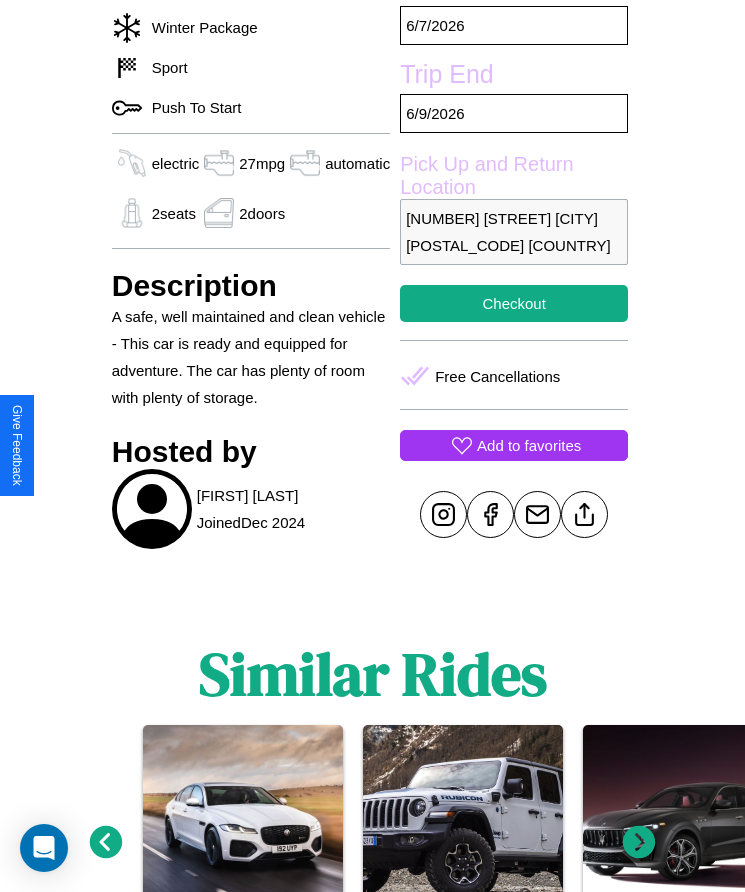 click on "Add to favorites" at bounding box center (529, 445) 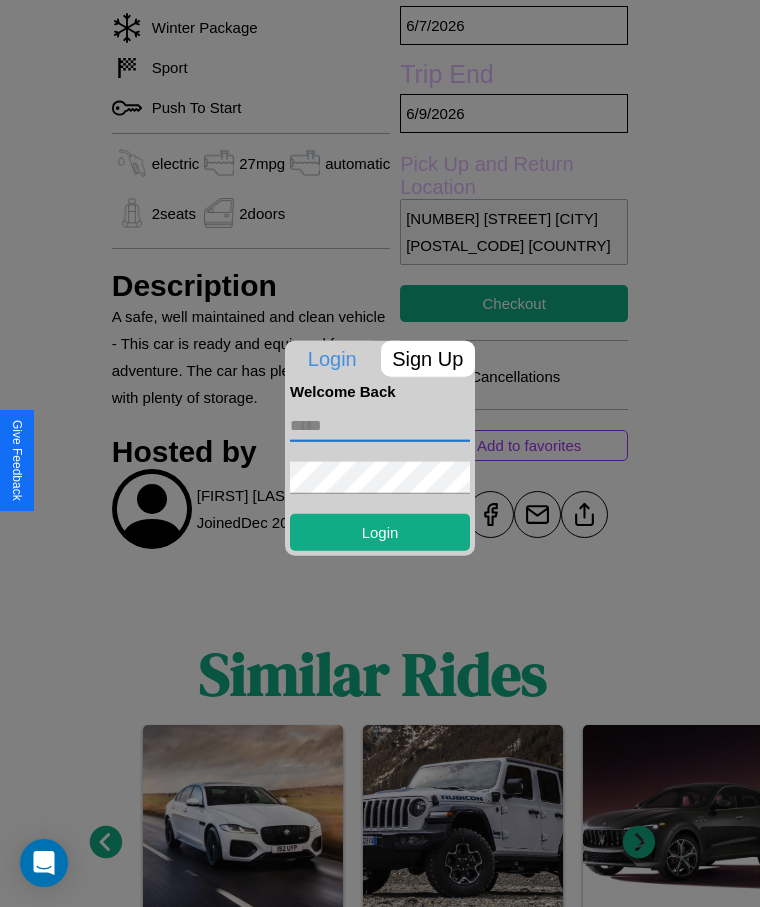click at bounding box center [380, 425] 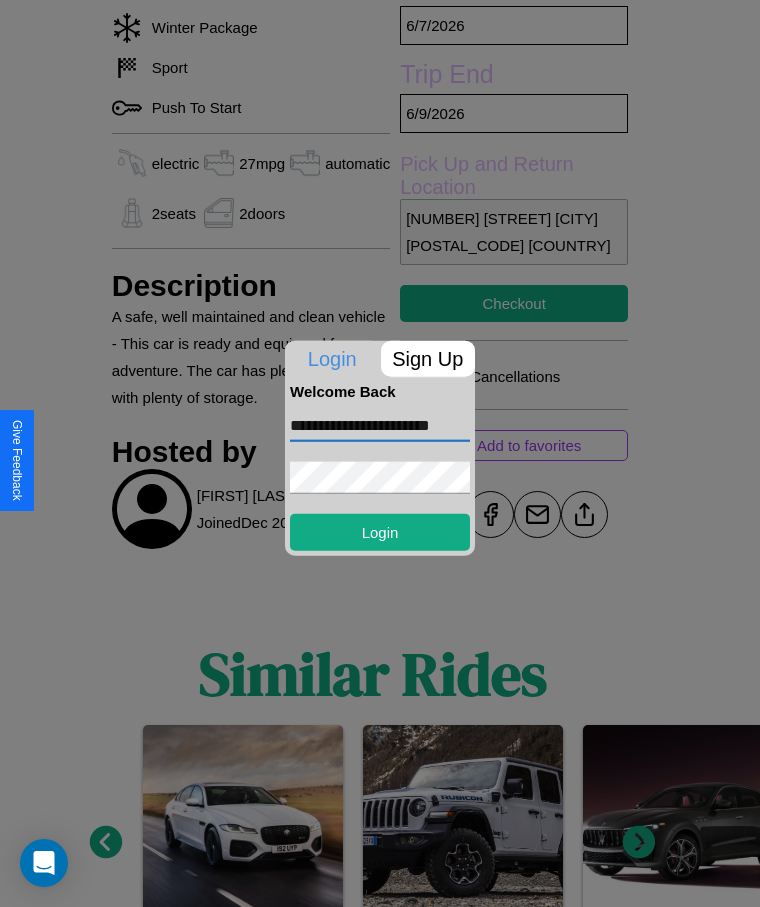 scroll, scrollTop: 0, scrollLeft: 14, axis: horizontal 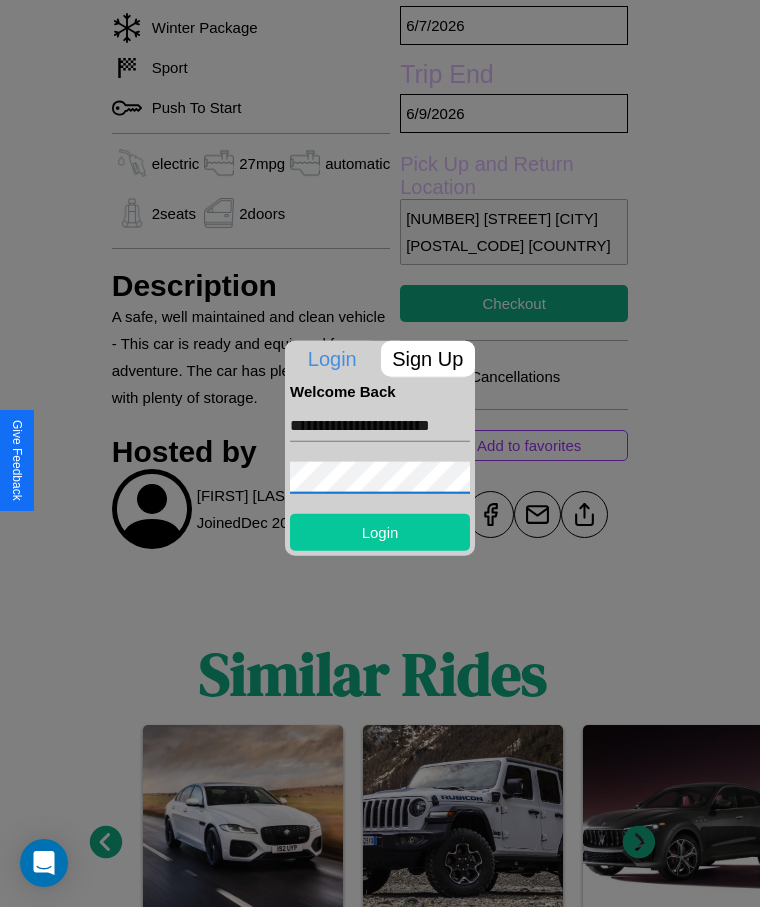 click on "Login" at bounding box center (380, 531) 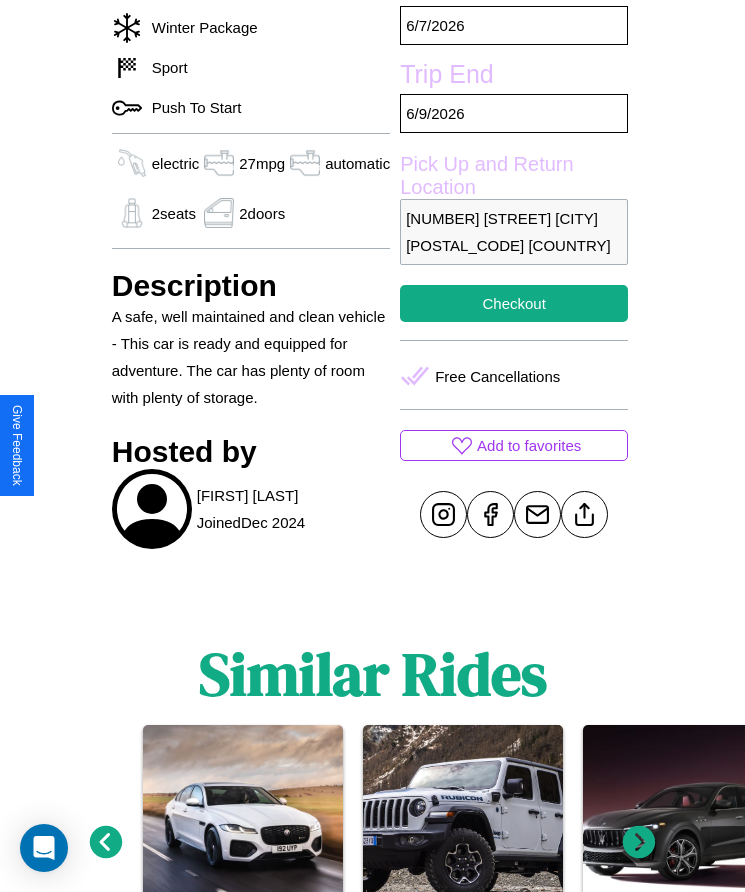 scroll, scrollTop: 540, scrollLeft: 0, axis: vertical 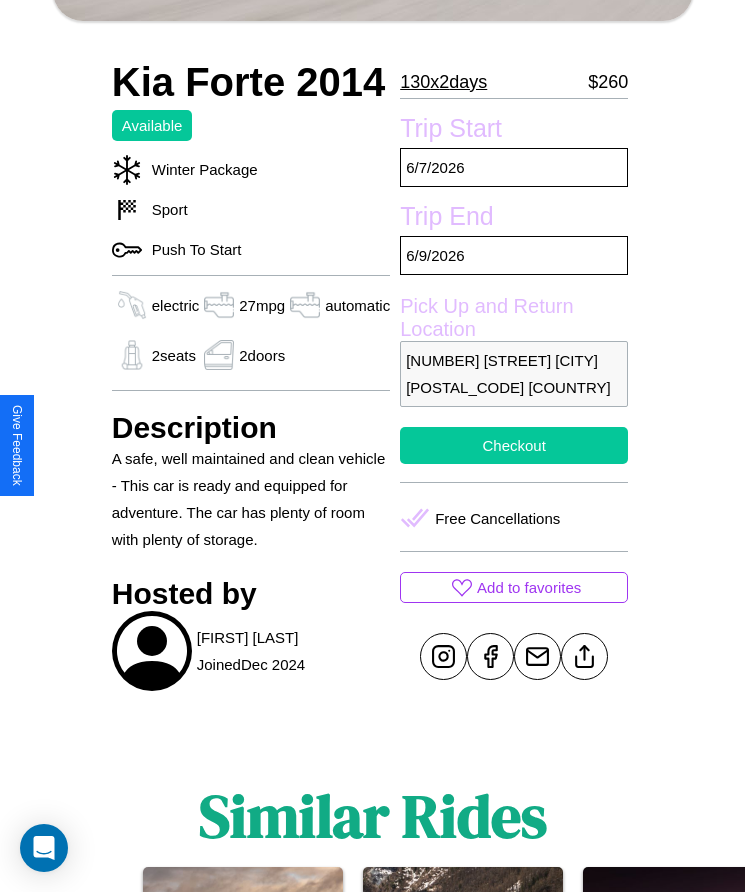 click on "Checkout" at bounding box center [514, 445] 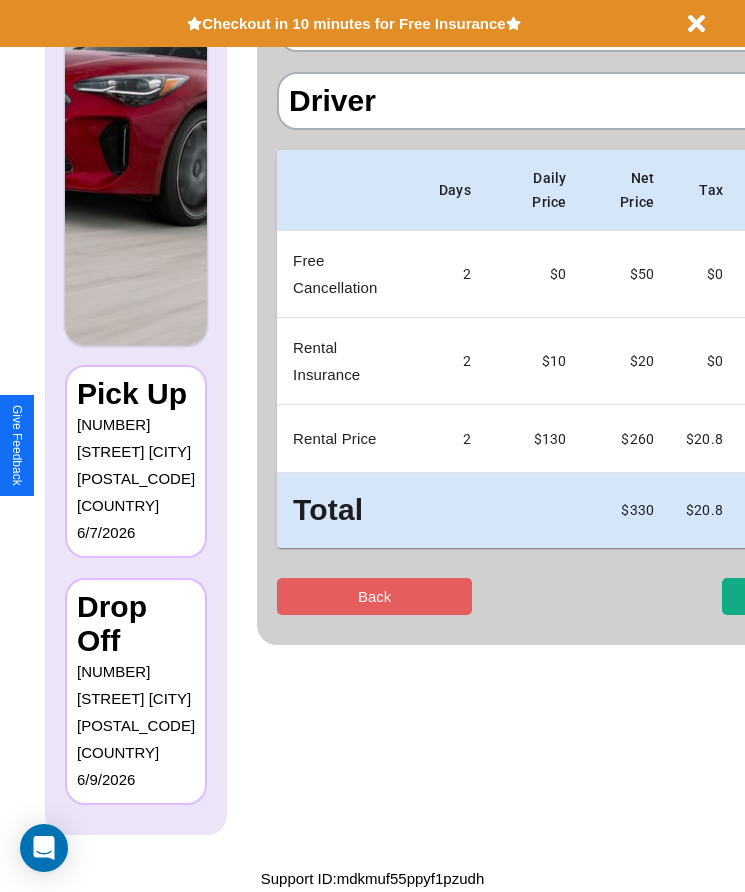 scroll, scrollTop: 0, scrollLeft: 0, axis: both 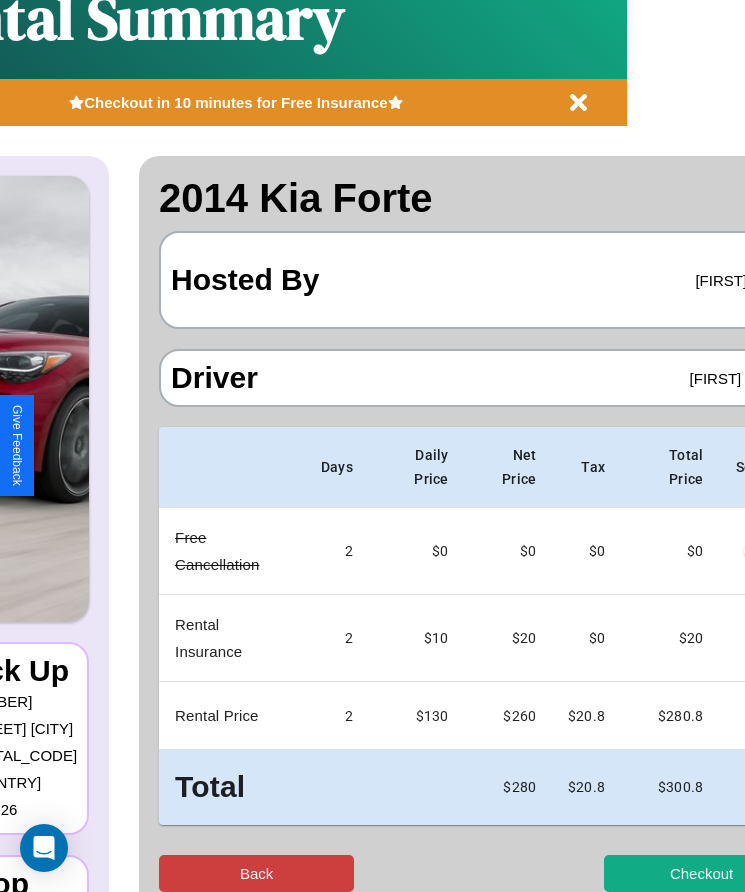 click on "Back" at bounding box center [256, 873] 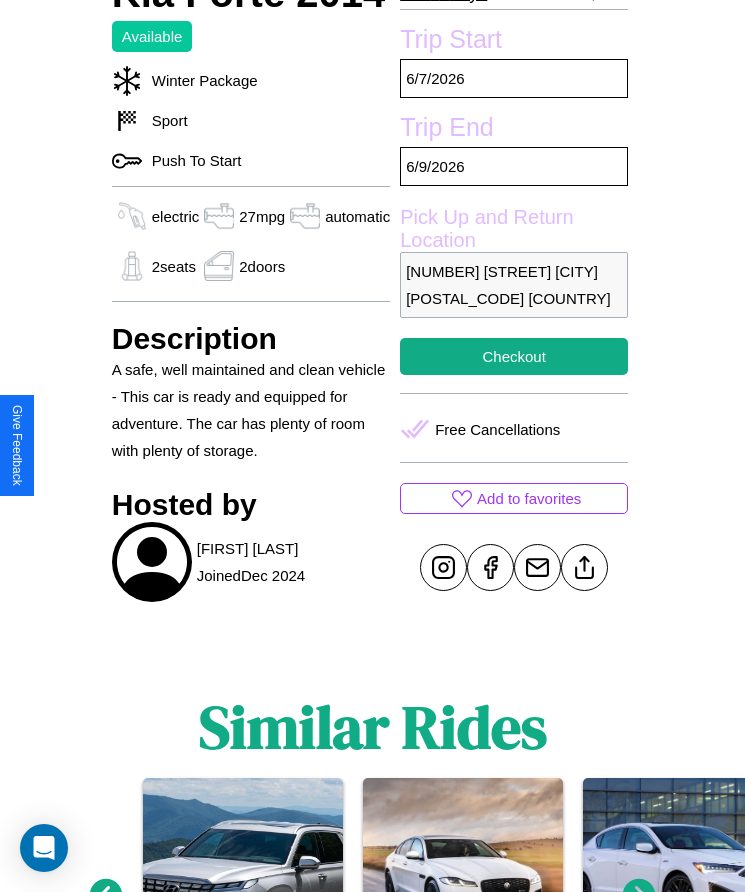 scroll, scrollTop: 682, scrollLeft: 0, axis: vertical 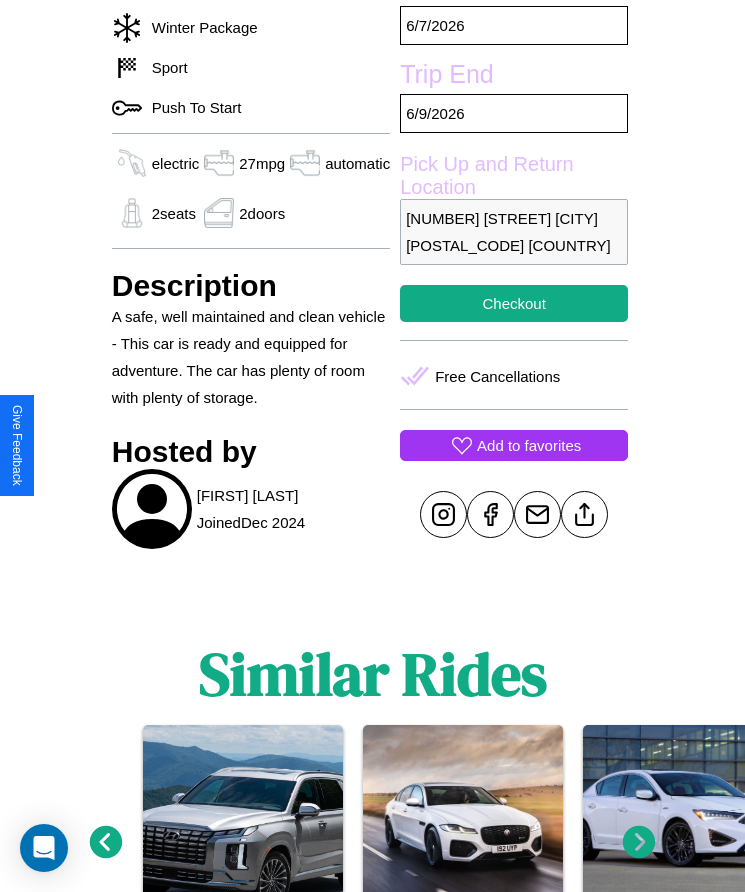 click on "Add to favorites" at bounding box center (529, 445) 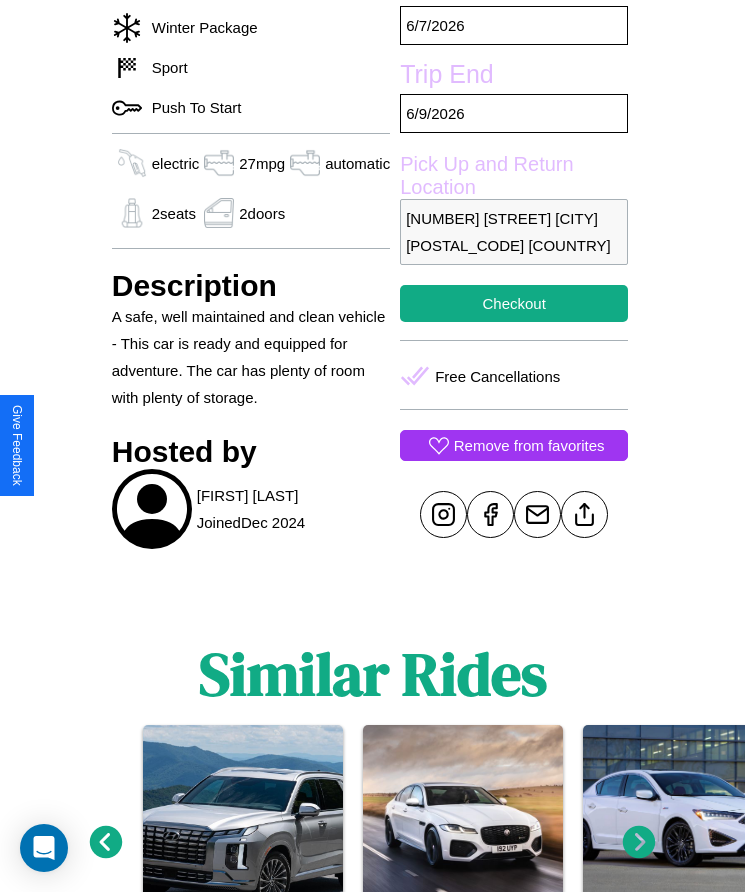 scroll, scrollTop: 819, scrollLeft: 0, axis: vertical 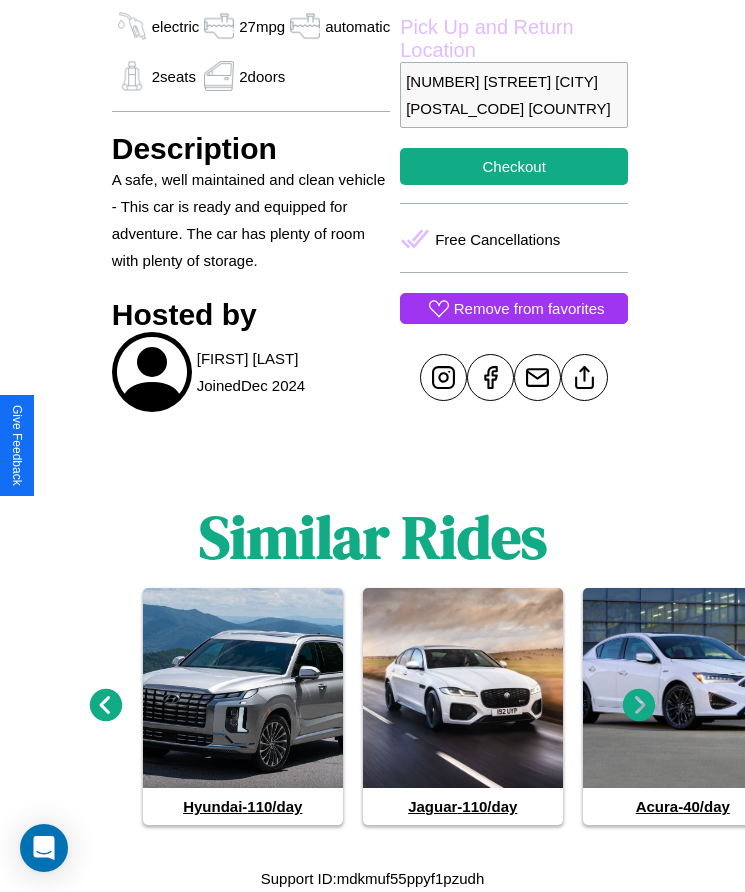 click 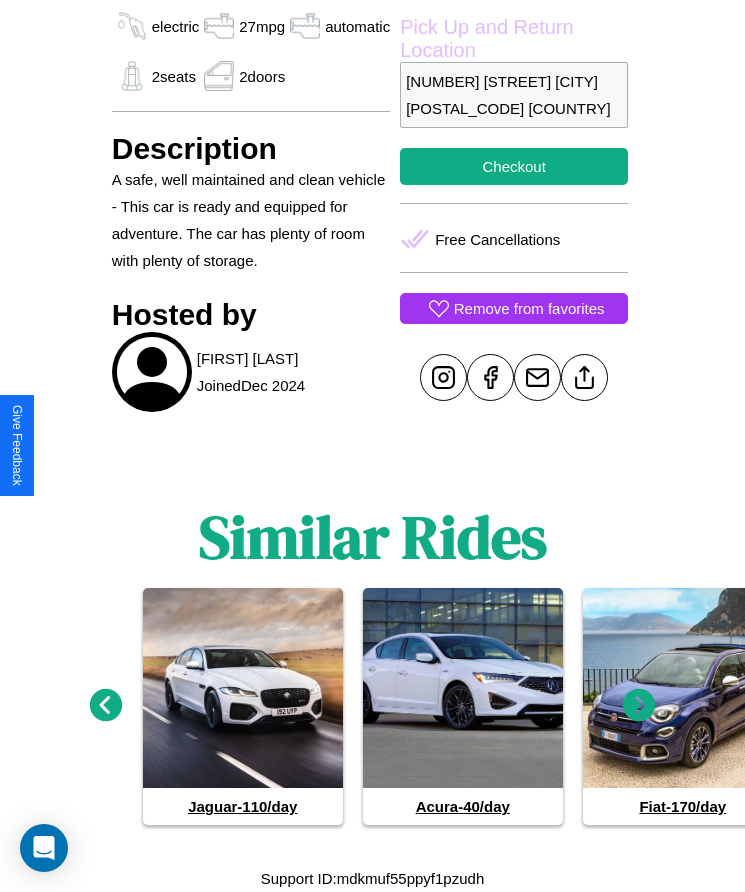 click 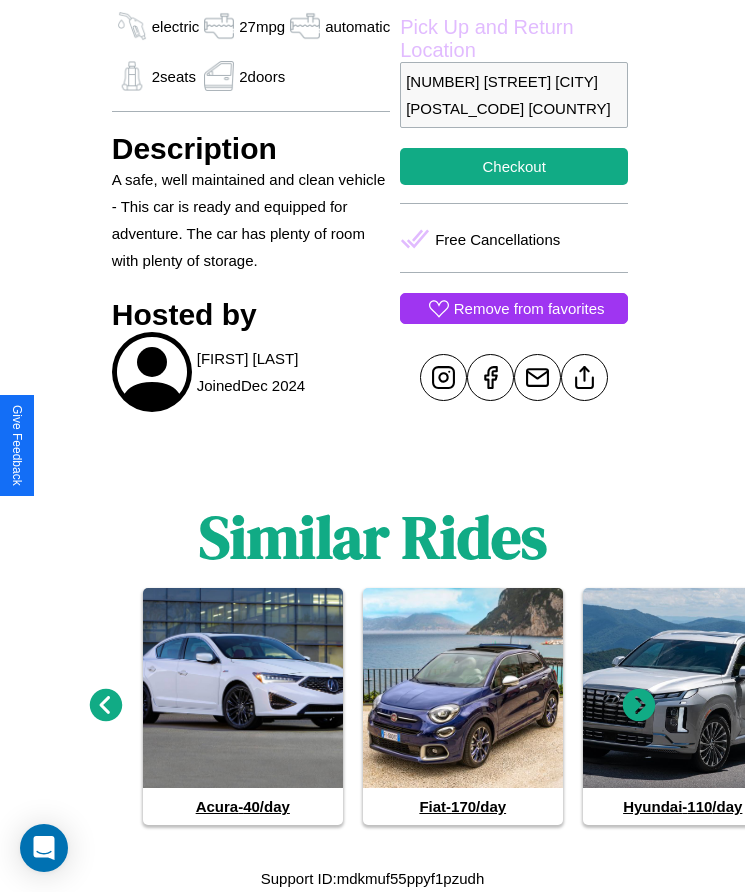 click 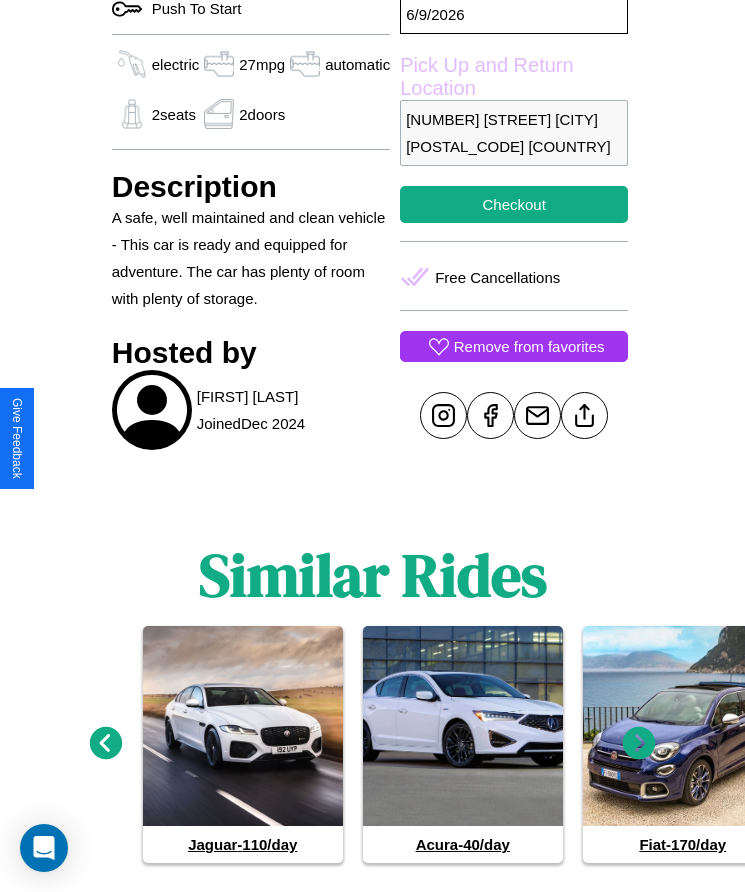 scroll, scrollTop: 819, scrollLeft: 0, axis: vertical 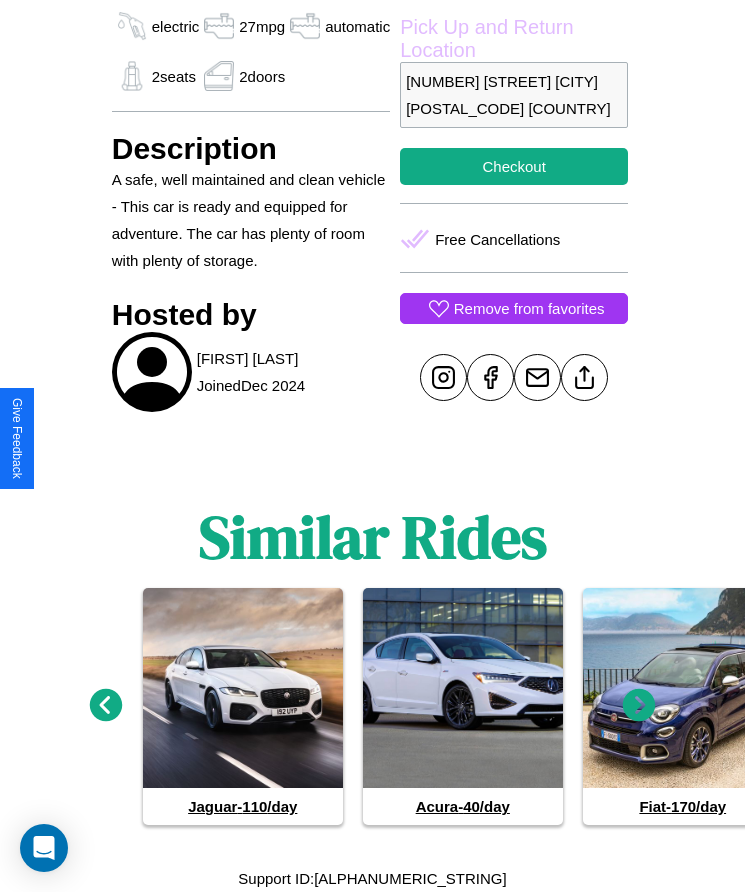 click 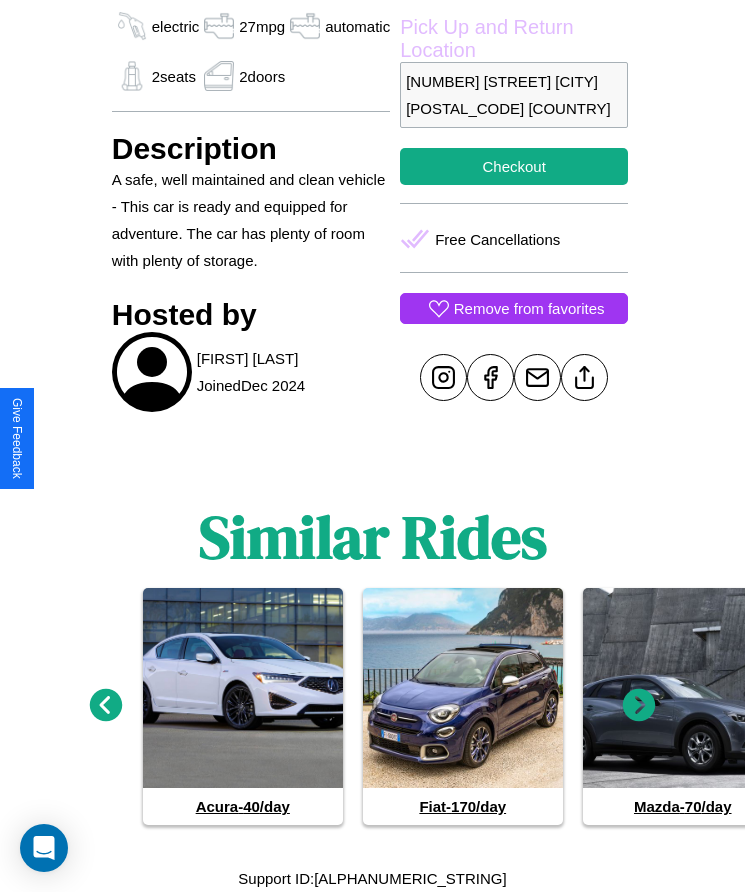 click 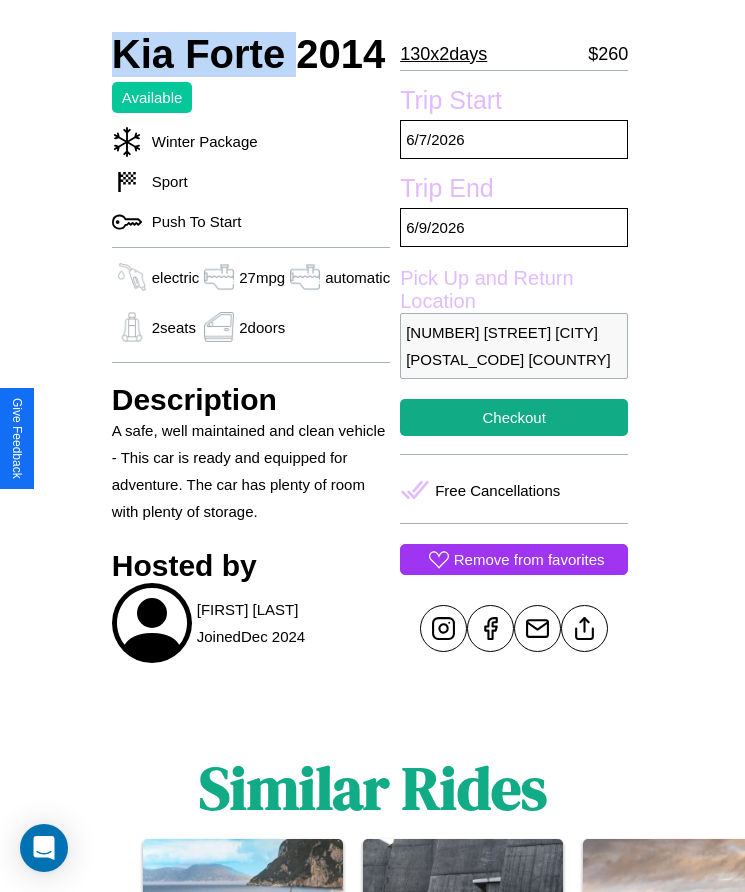 scroll, scrollTop: 540, scrollLeft: 0, axis: vertical 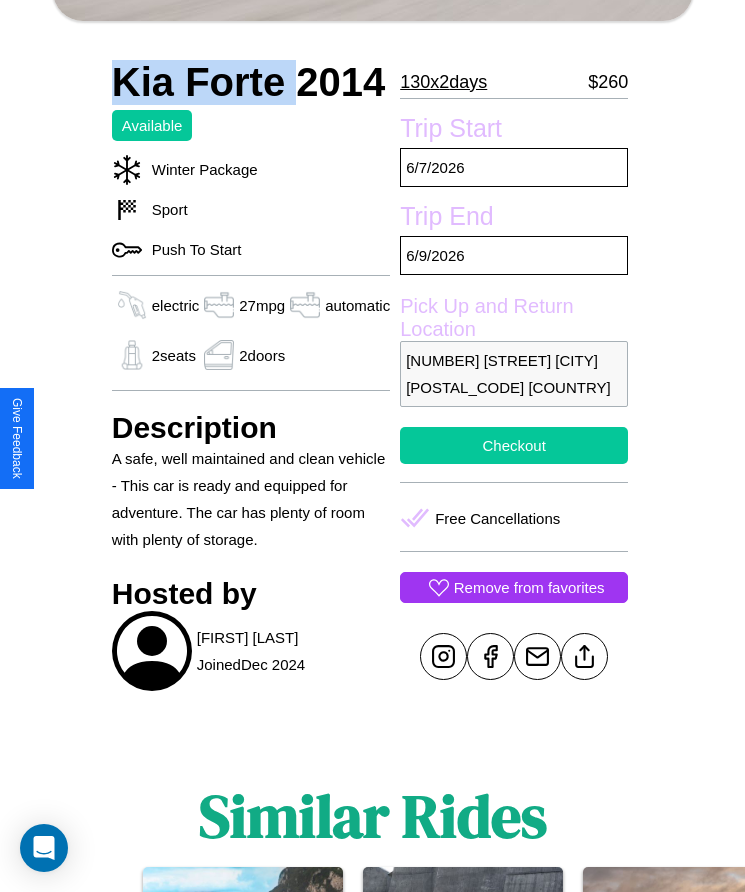 click on "Checkout" at bounding box center (514, 445) 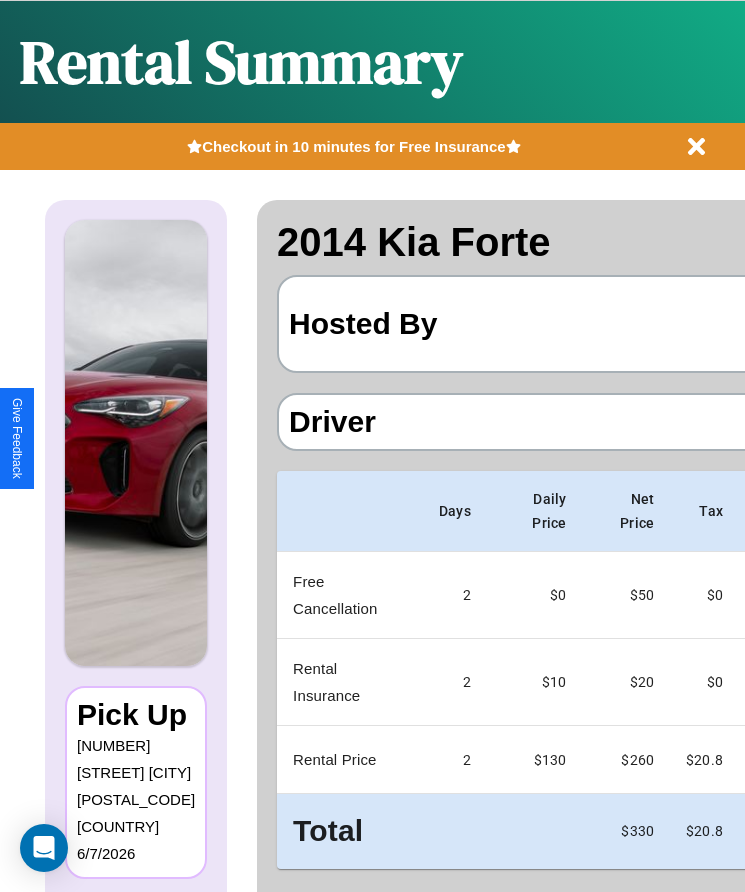 scroll, scrollTop: 0, scrollLeft: 118, axis: horizontal 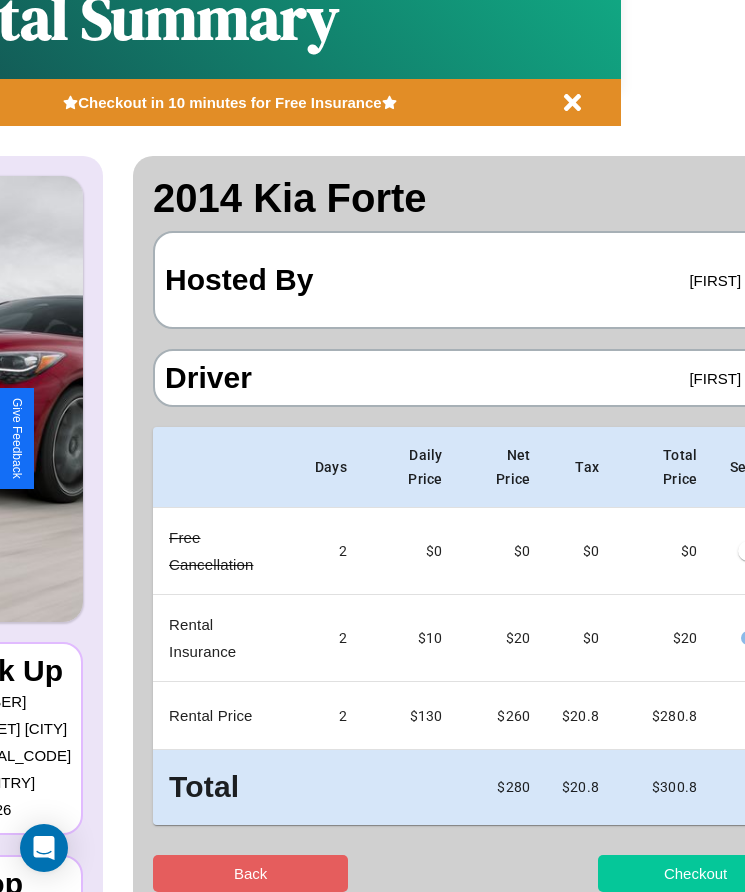 click on "Checkout" at bounding box center (695, 873) 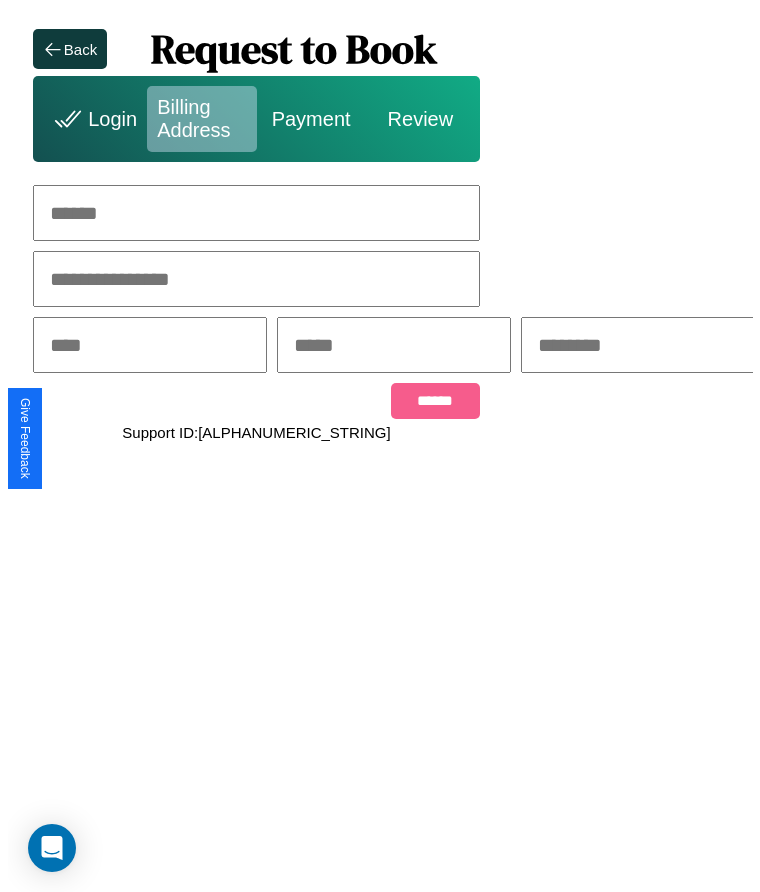 scroll, scrollTop: 0, scrollLeft: 0, axis: both 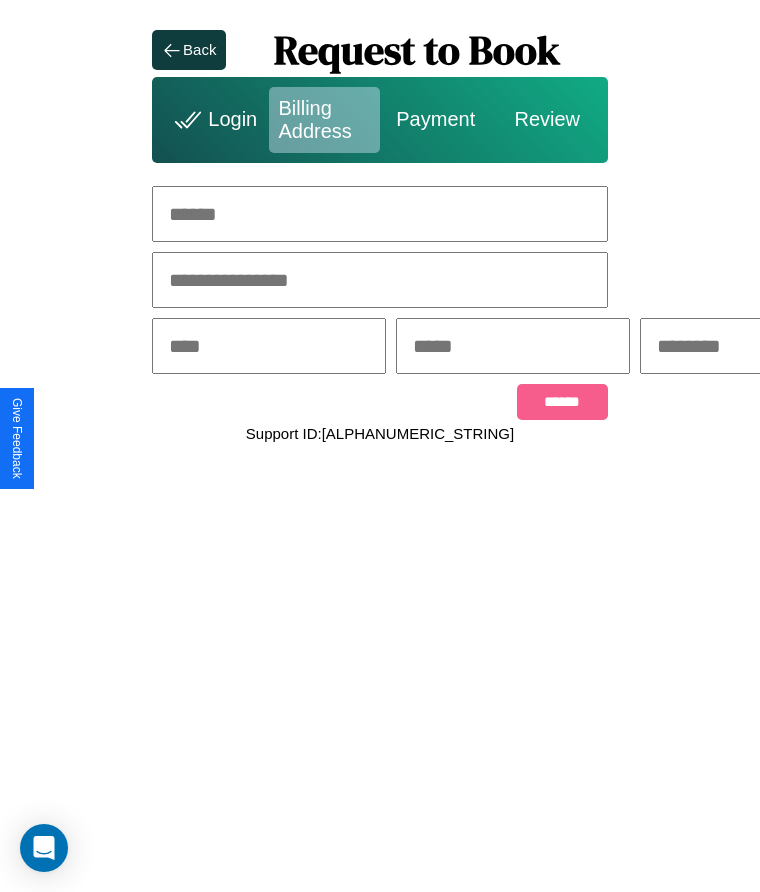 click at bounding box center (380, 214) 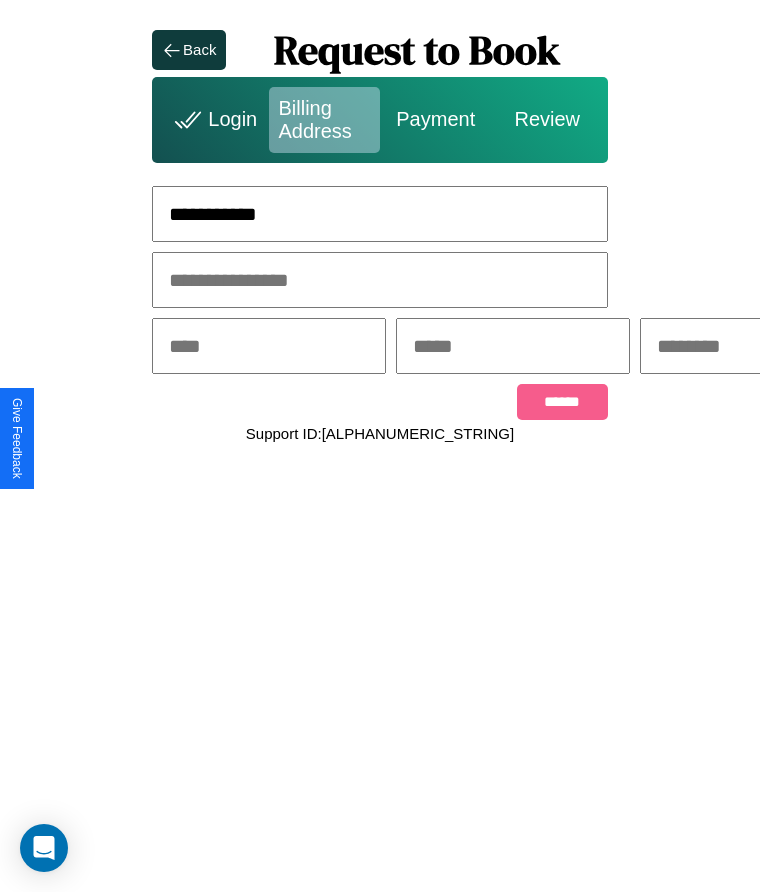 type on "**********" 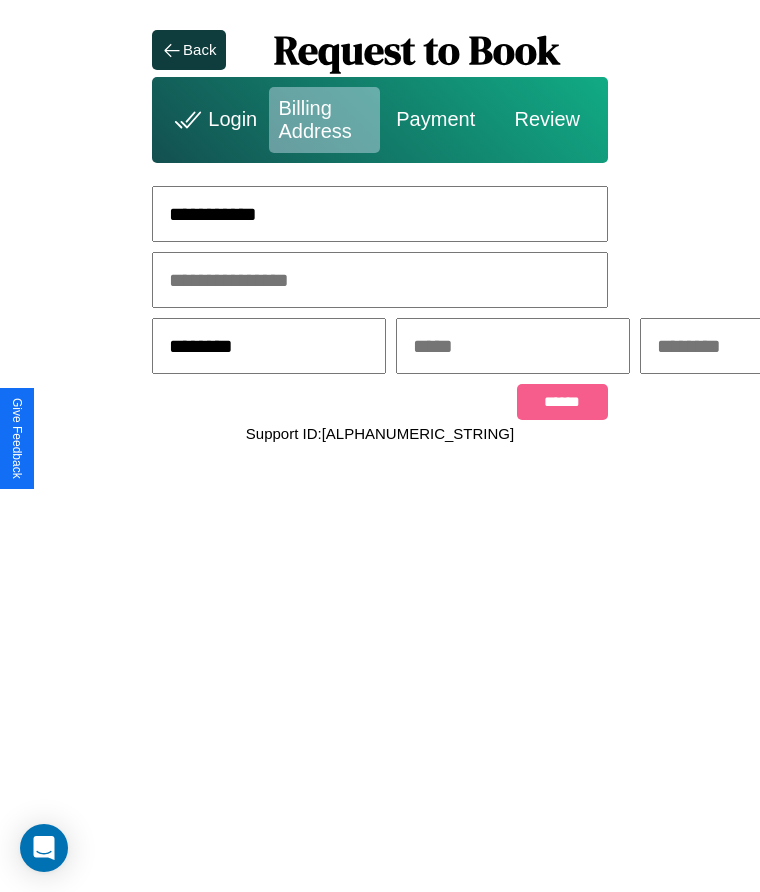 type on "********" 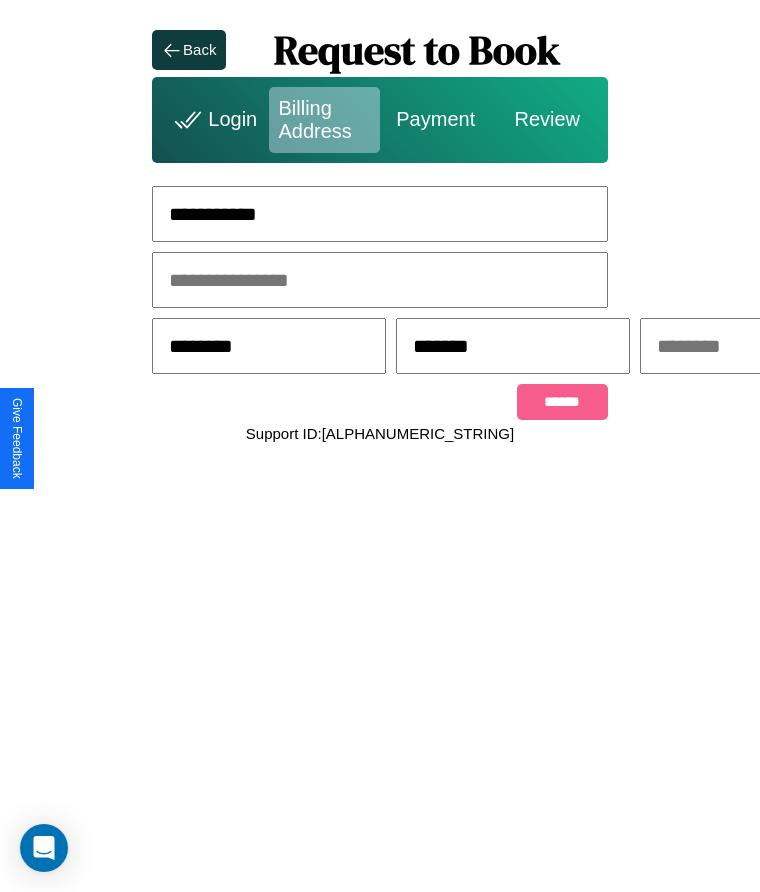 scroll, scrollTop: 0, scrollLeft: 309, axis: horizontal 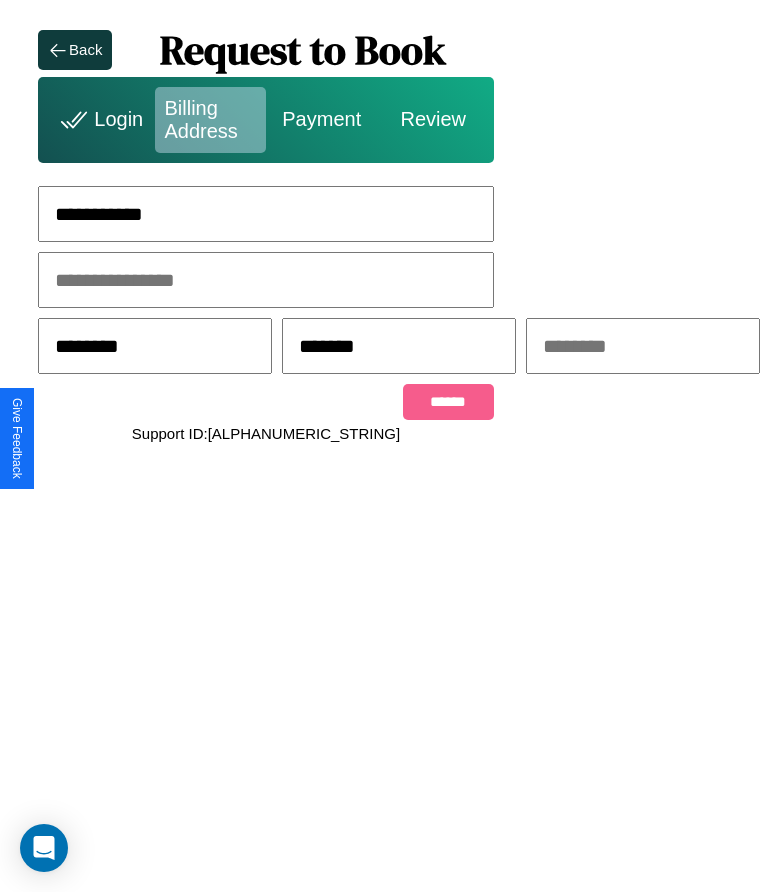 type on "*******" 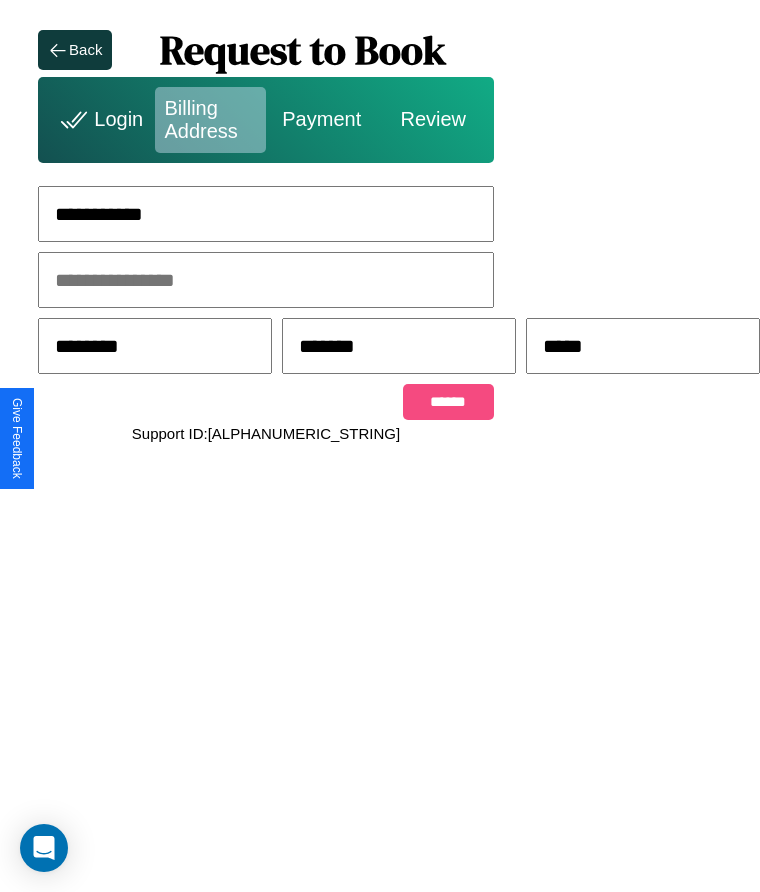 type on "*****" 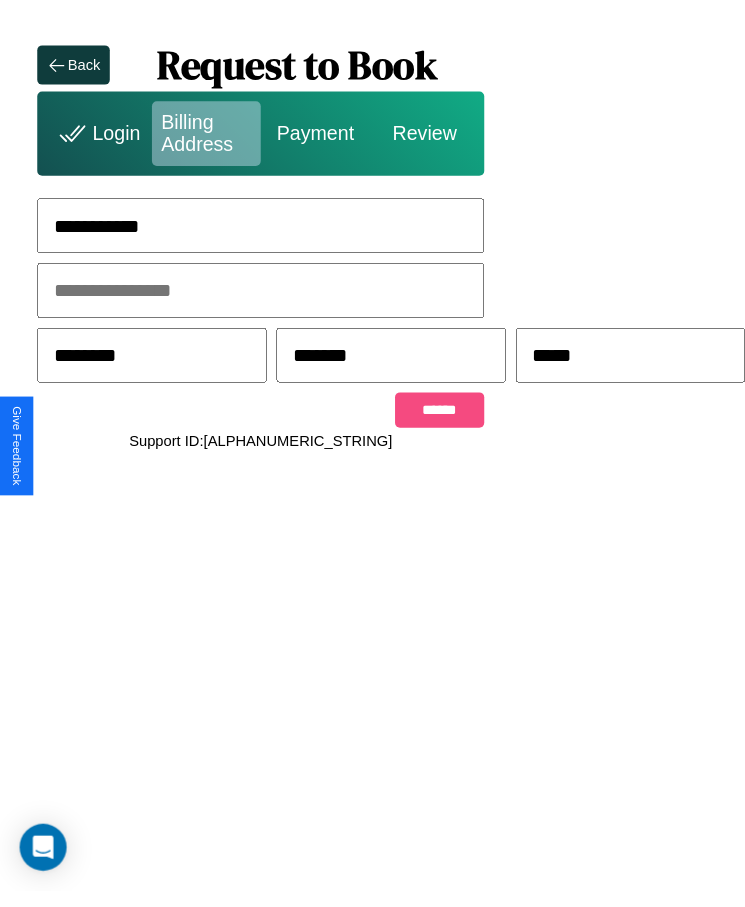 scroll, scrollTop: 0, scrollLeft: 0, axis: both 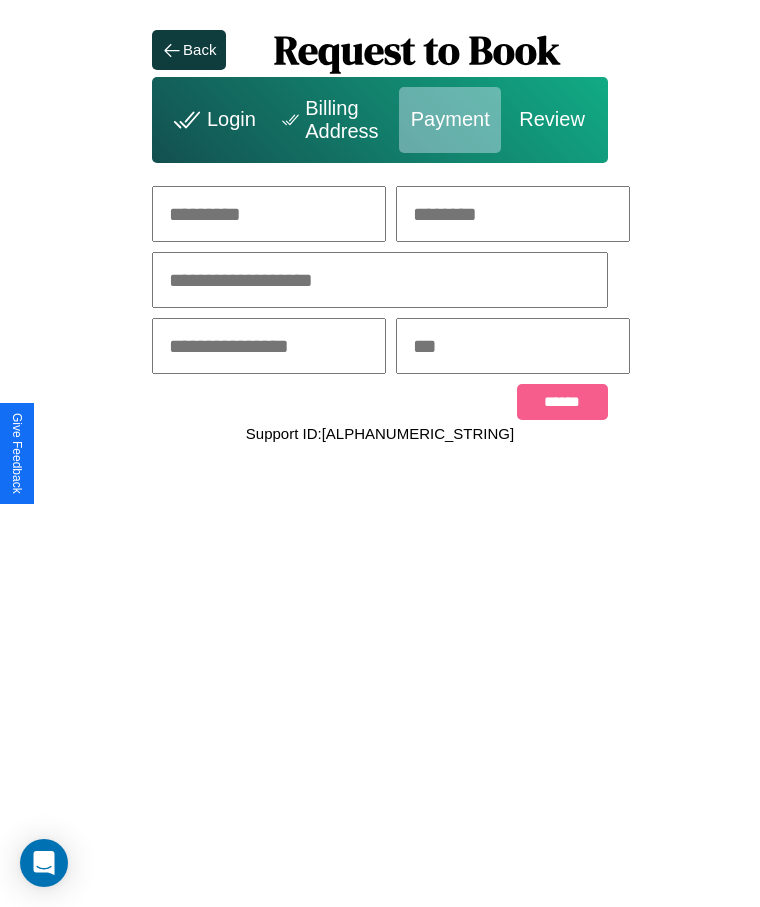 click at bounding box center [269, 214] 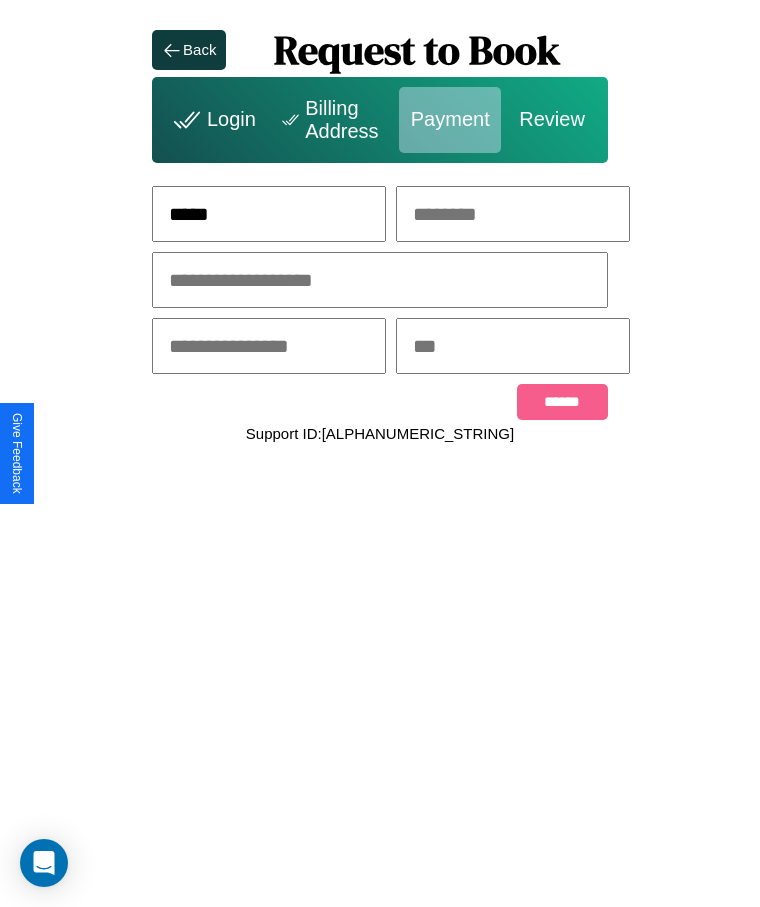 type on "*****" 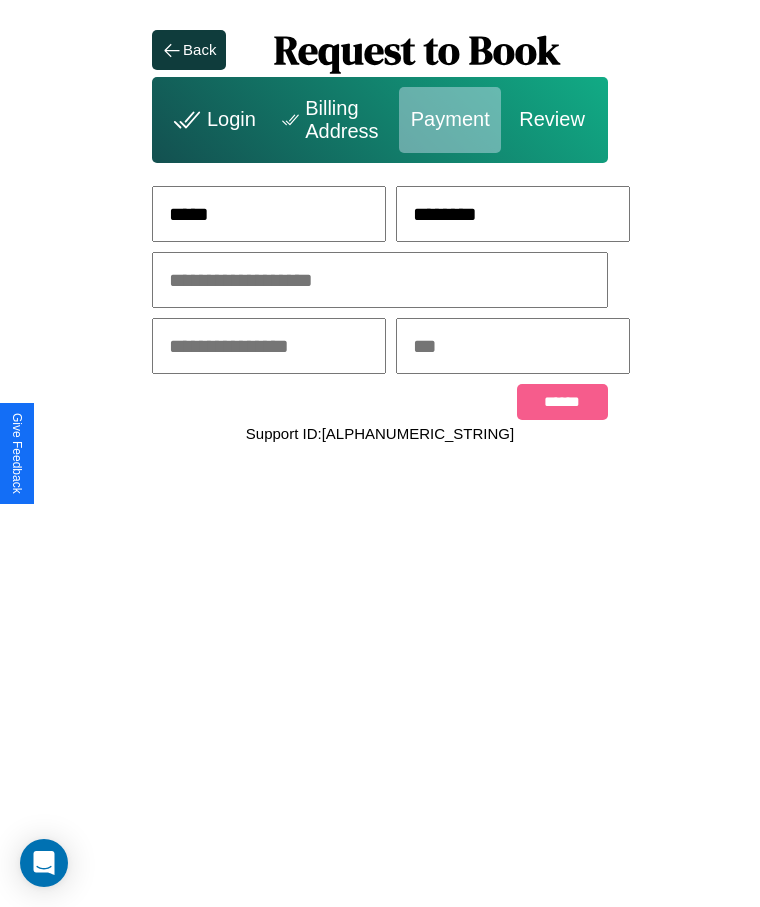type on "********" 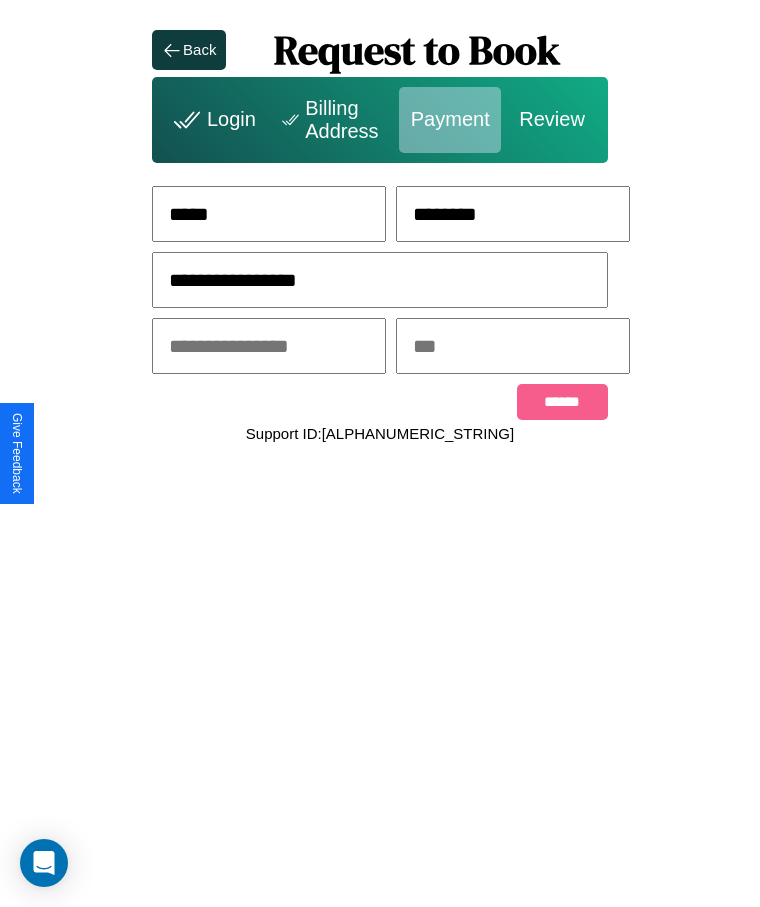 type on "**********" 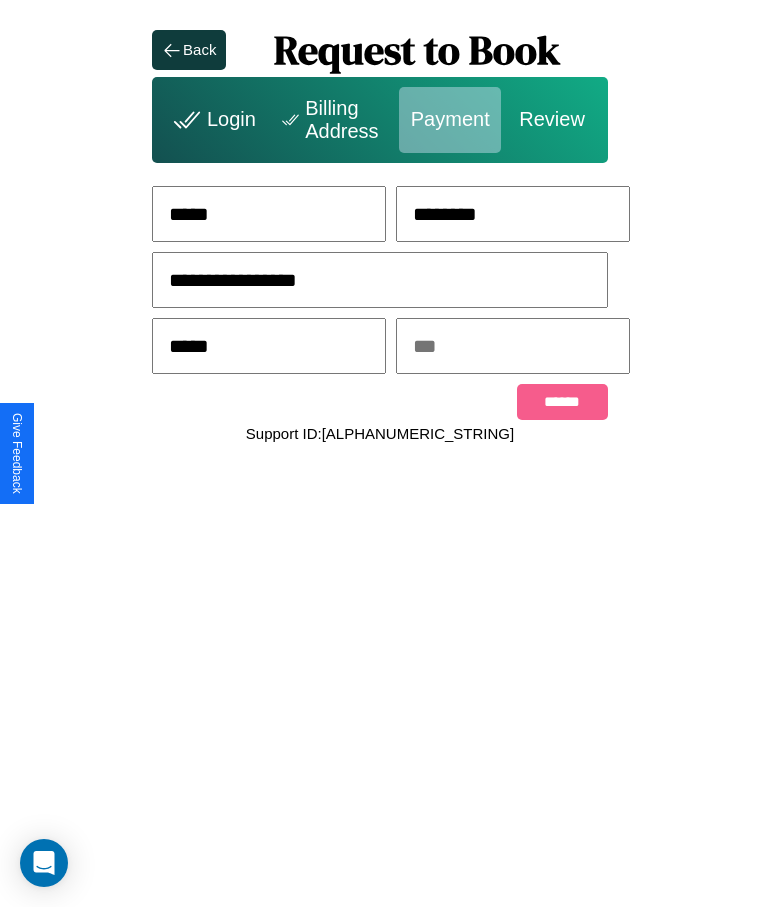 type on "*****" 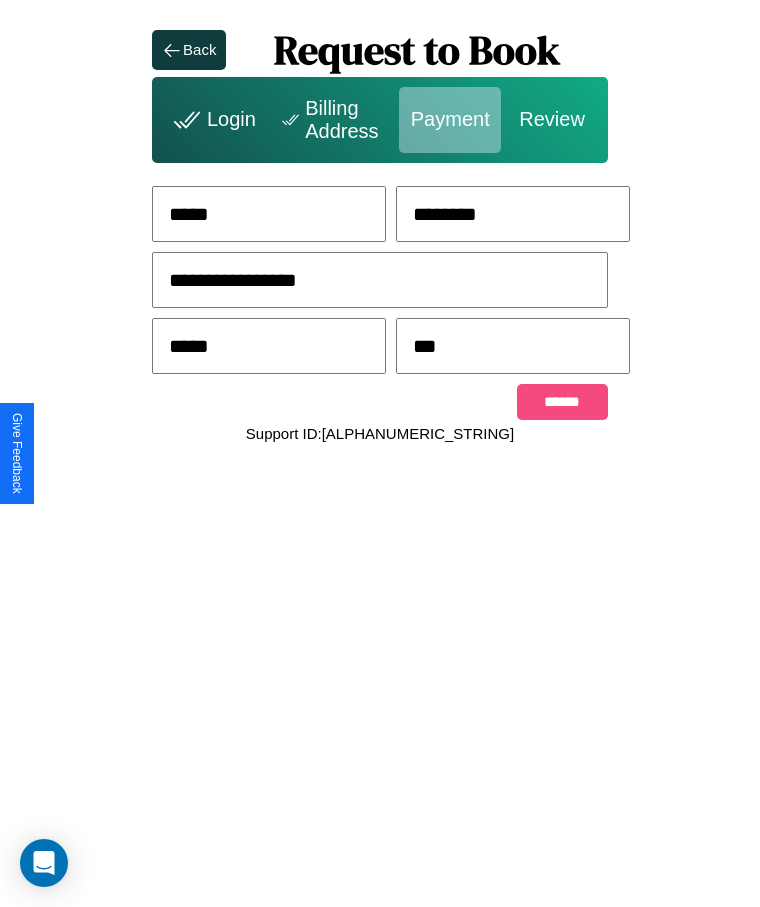 type on "***" 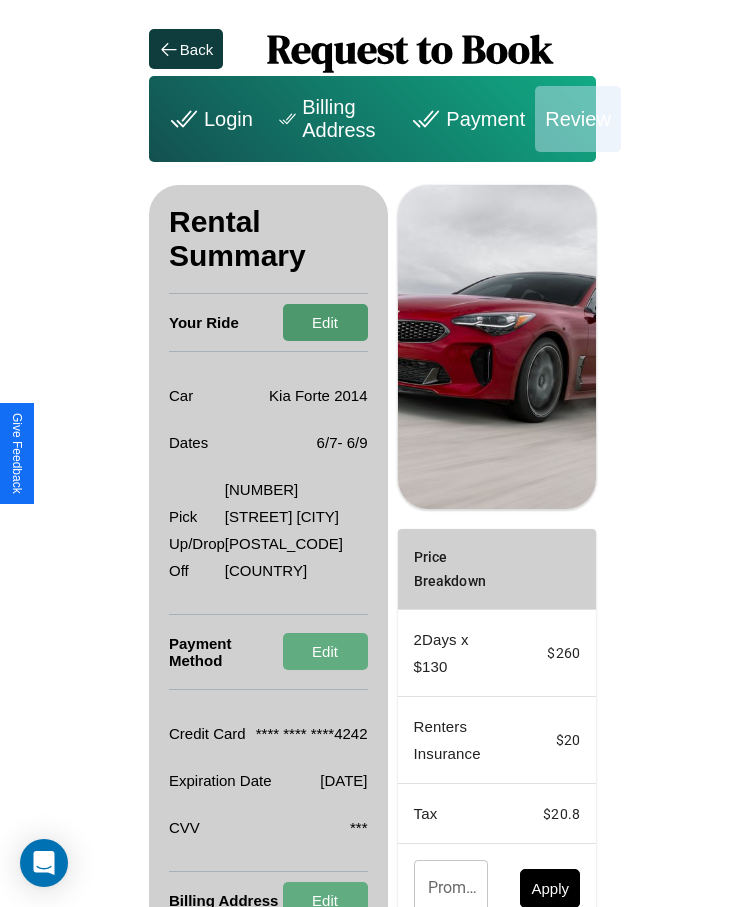 click on "Edit" at bounding box center [325, 322] 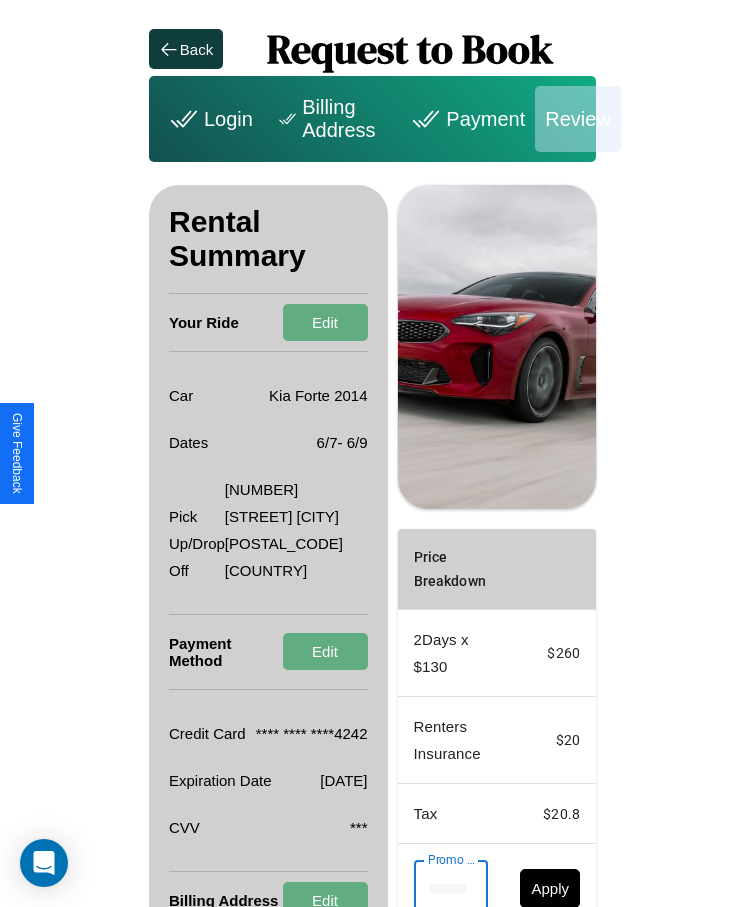 click on "Promo Code" at bounding box center [440, 888] 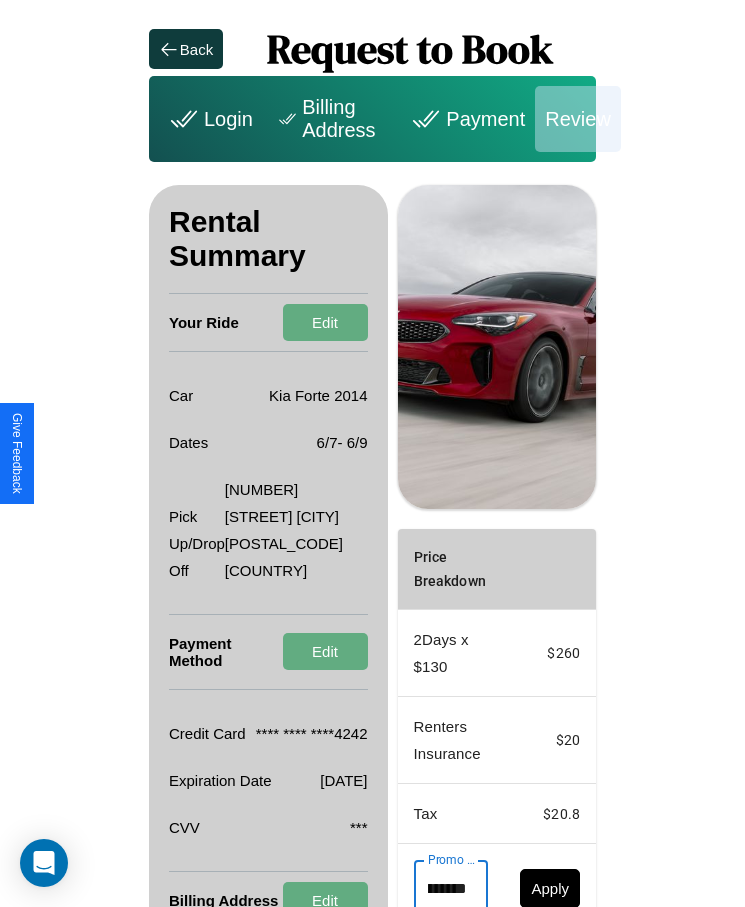 scroll, scrollTop: 0, scrollLeft: 67, axis: horizontal 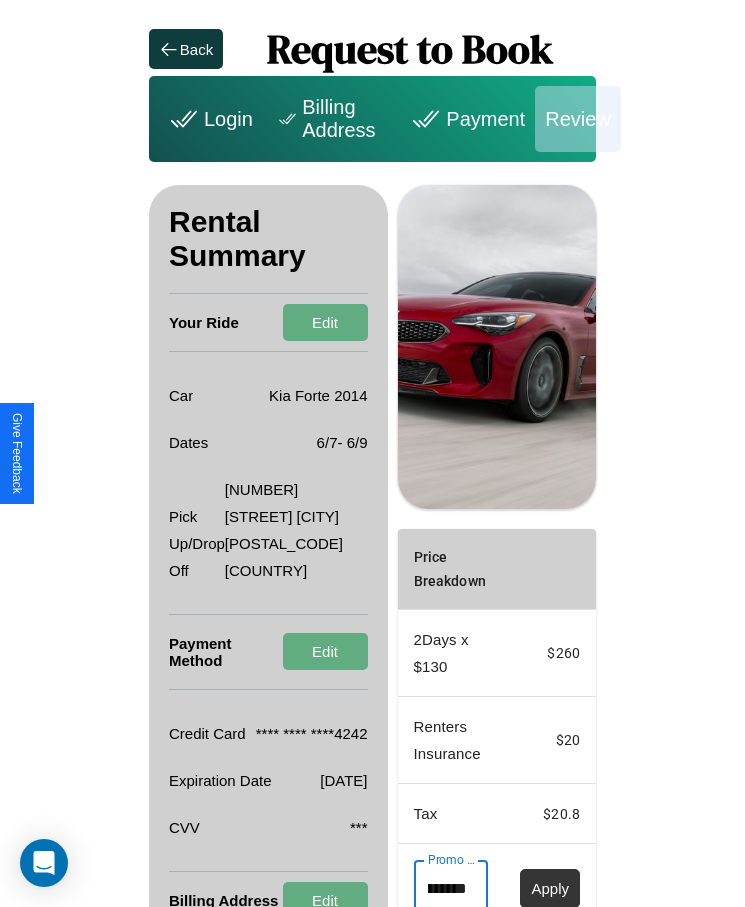 type on "**********" 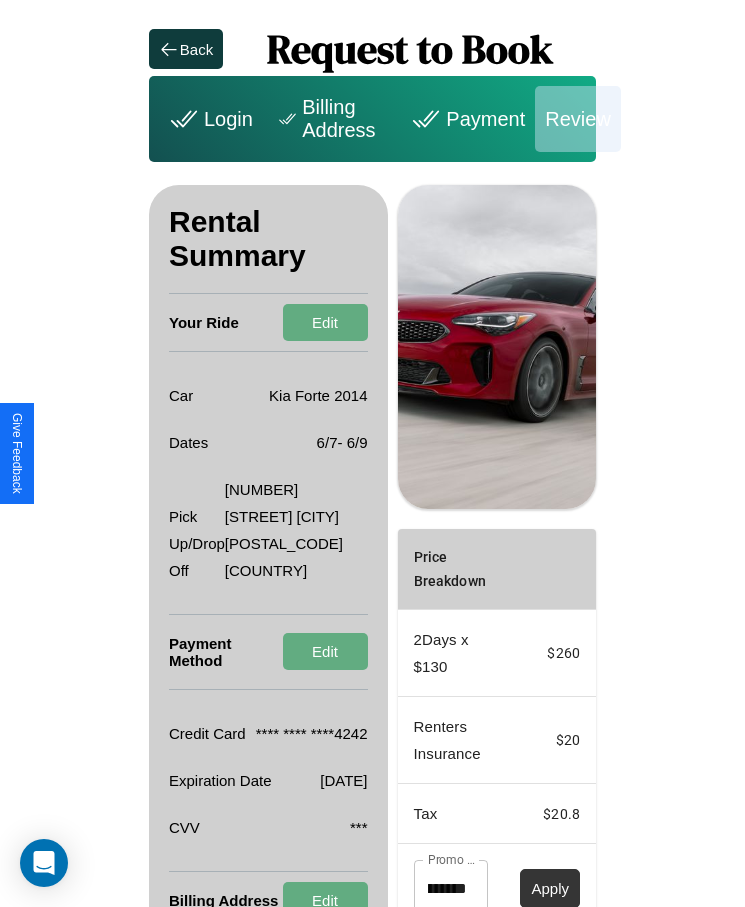 scroll, scrollTop: 0, scrollLeft: 0, axis: both 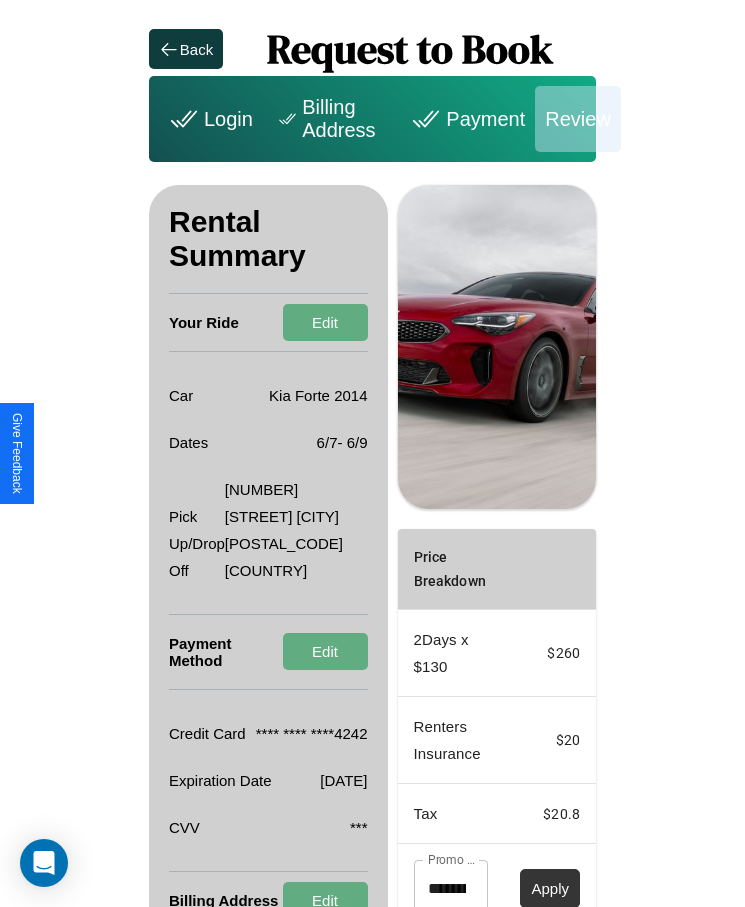 click on "Apply" at bounding box center [550, 888] 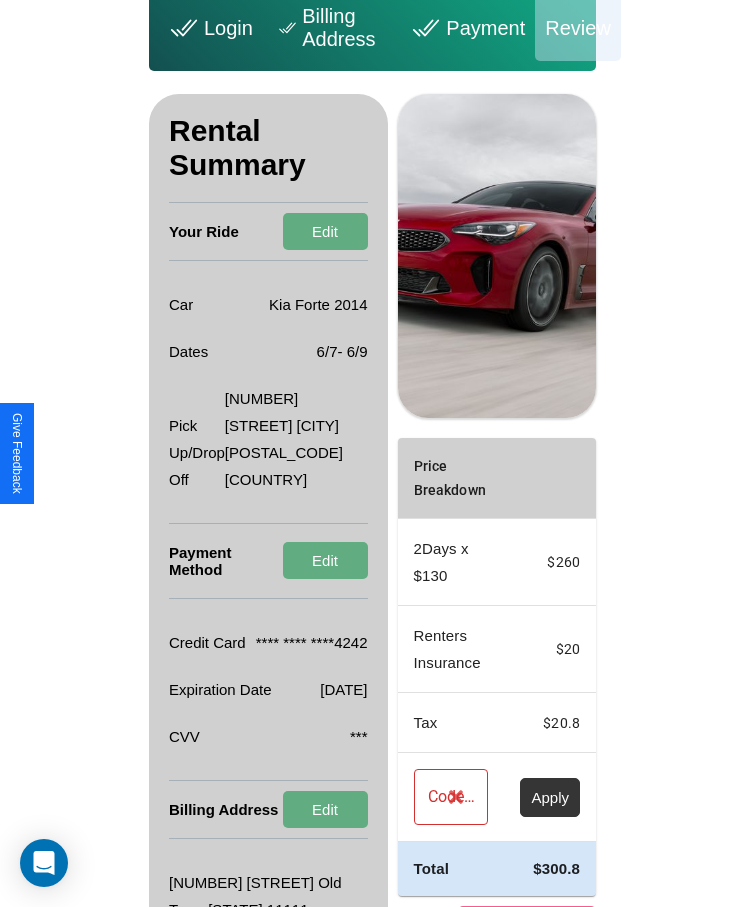 scroll, scrollTop: 137, scrollLeft: 0, axis: vertical 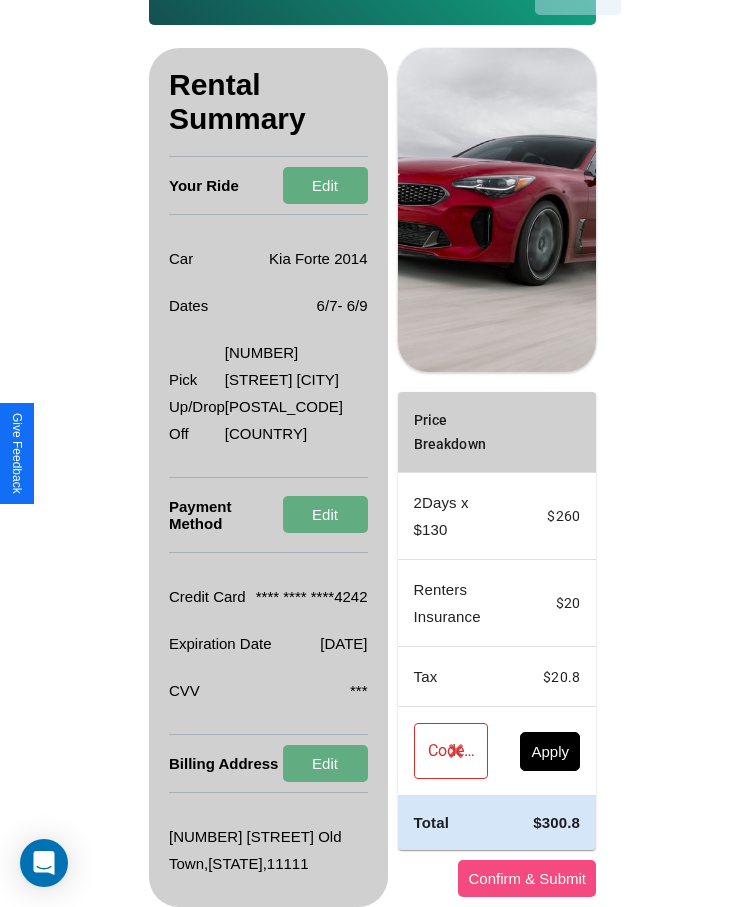 click on "Confirm & Submit" at bounding box center [527, 878] 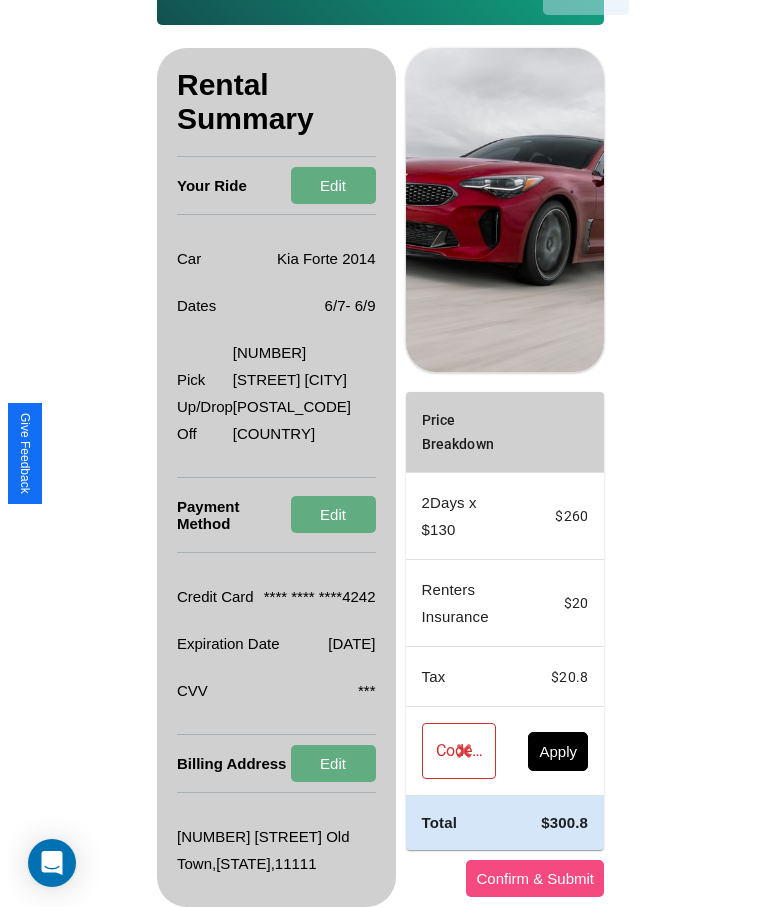 scroll, scrollTop: 0, scrollLeft: 0, axis: both 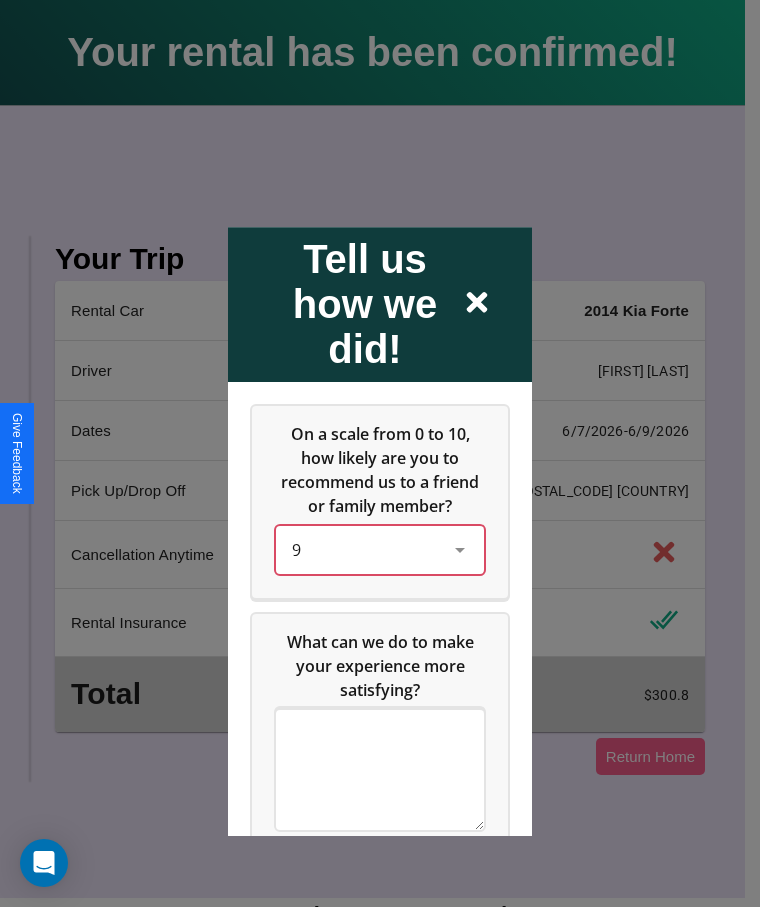 click on "9" at bounding box center [364, 550] 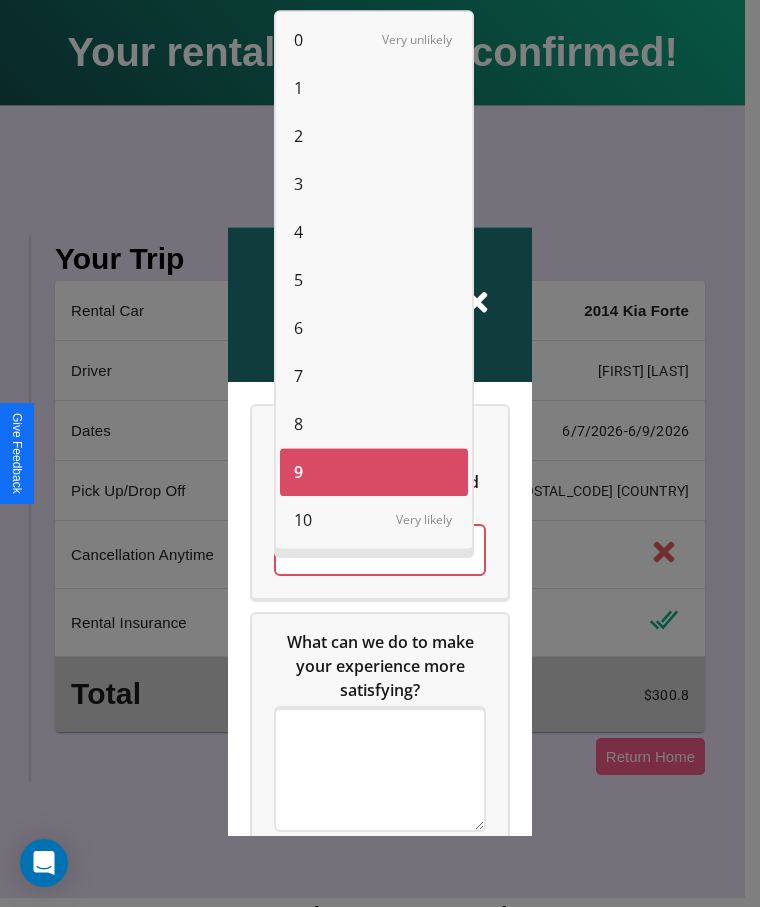 click on "6" at bounding box center (298, 328) 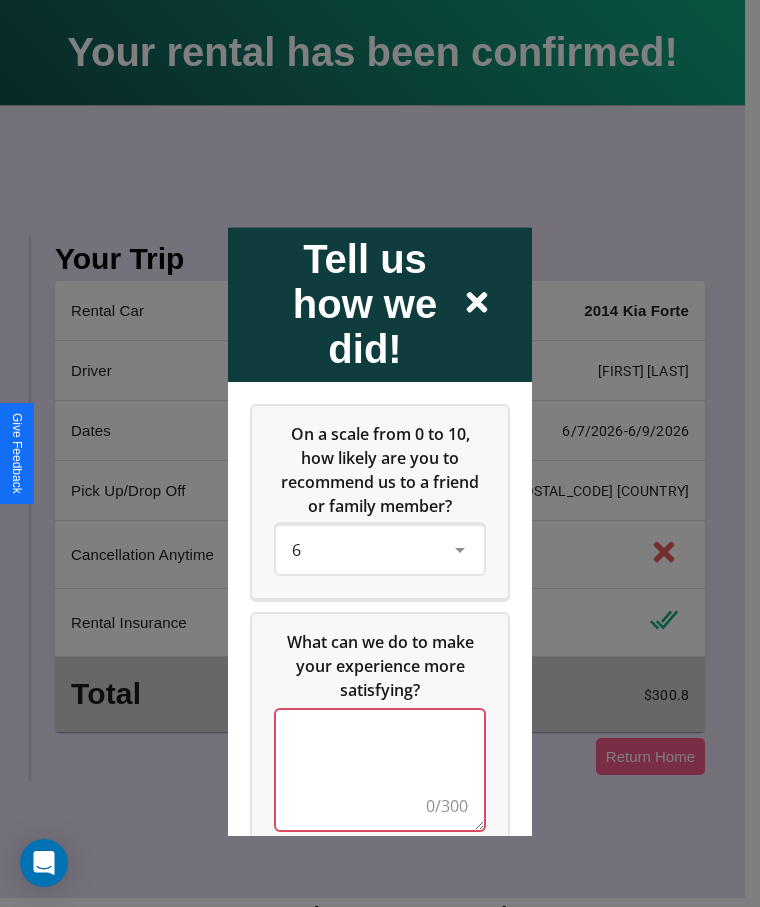 click at bounding box center (380, 770) 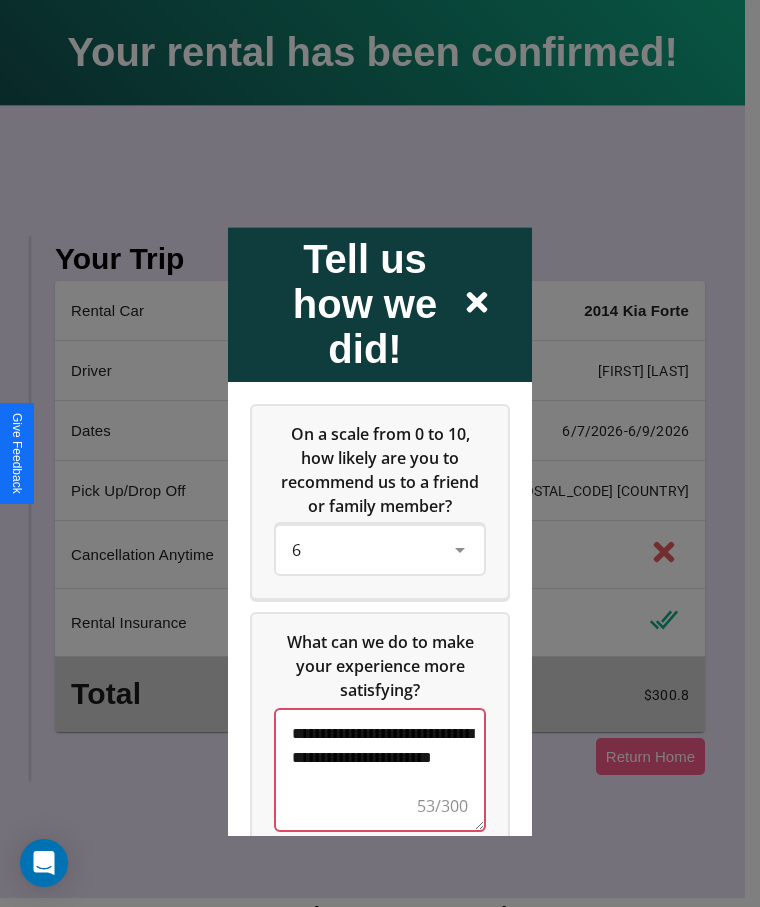 scroll, scrollTop: 6, scrollLeft: 0, axis: vertical 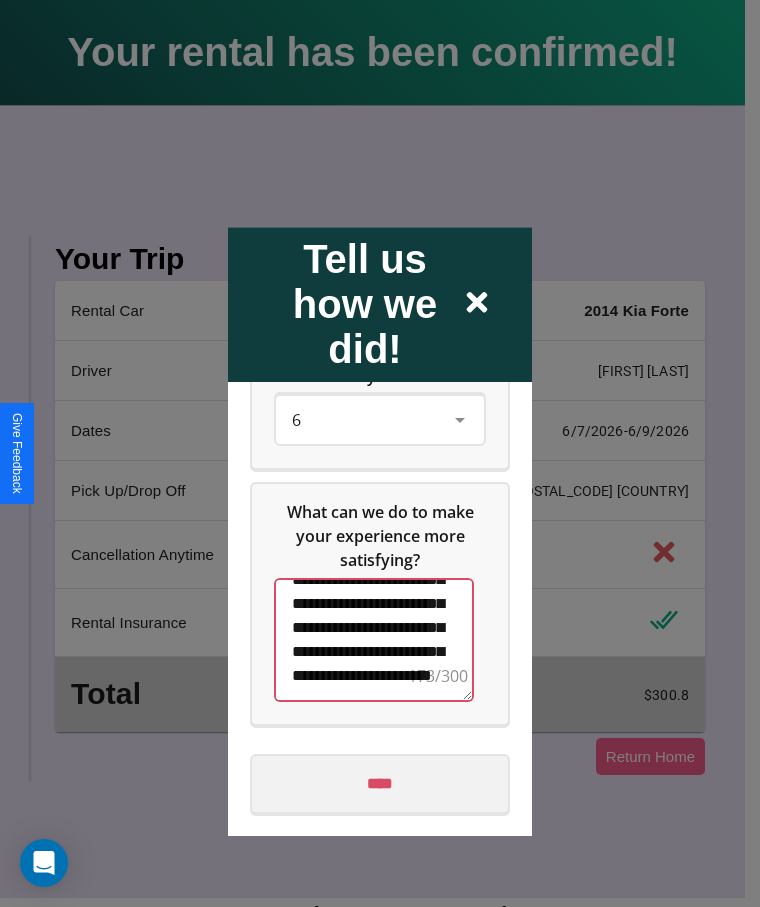 type on "**********" 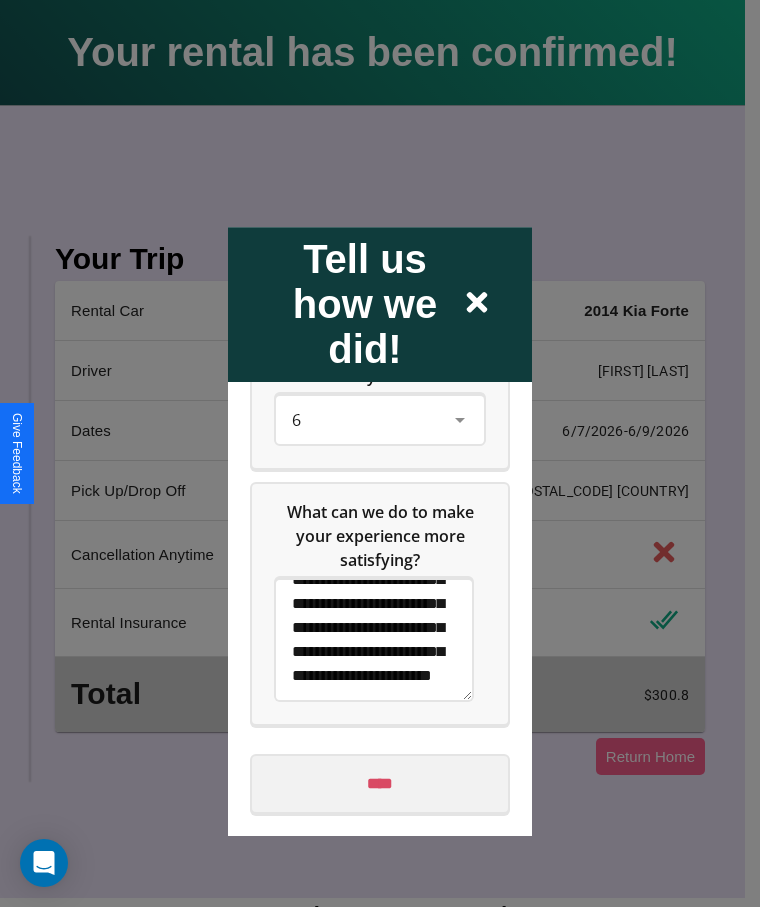 click on "****" at bounding box center (380, 784) 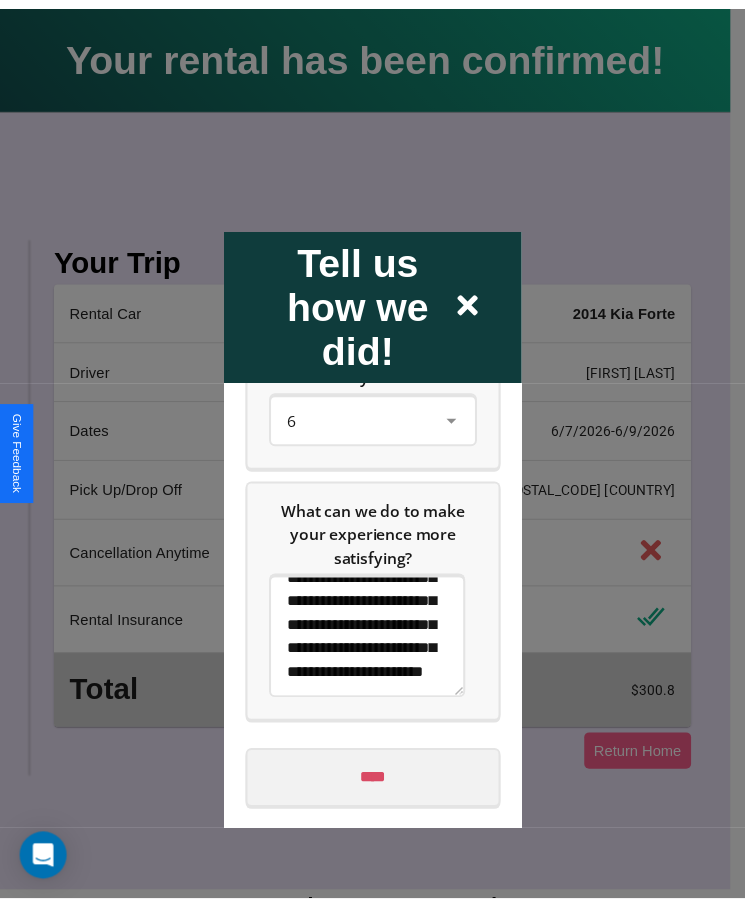 scroll, scrollTop: 0, scrollLeft: 0, axis: both 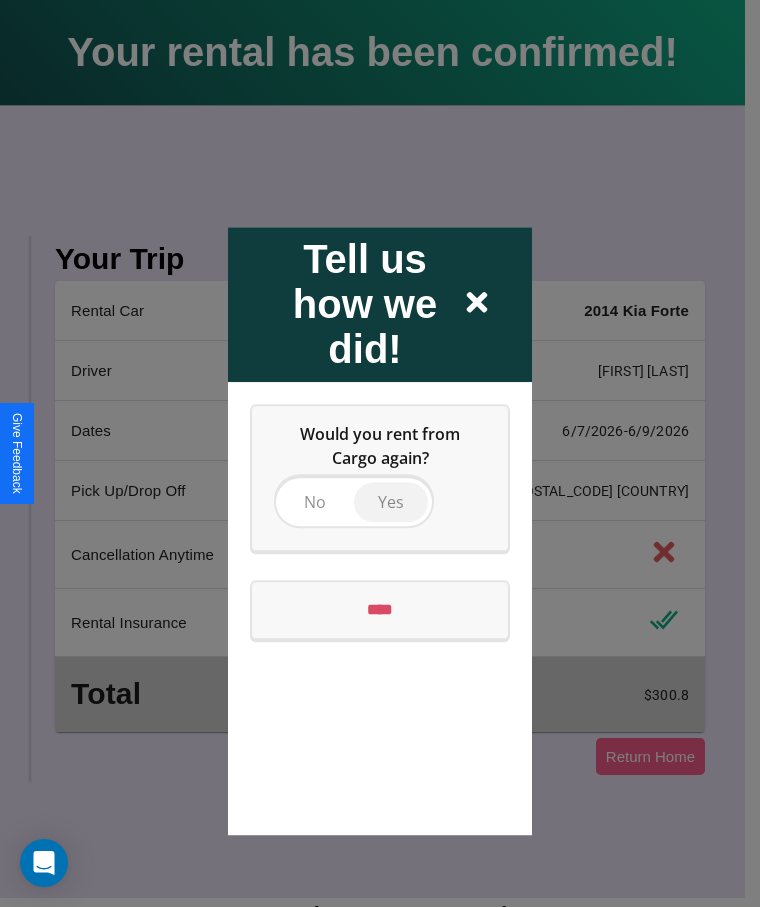 click on "Yes" at bounding box center [391, 502] 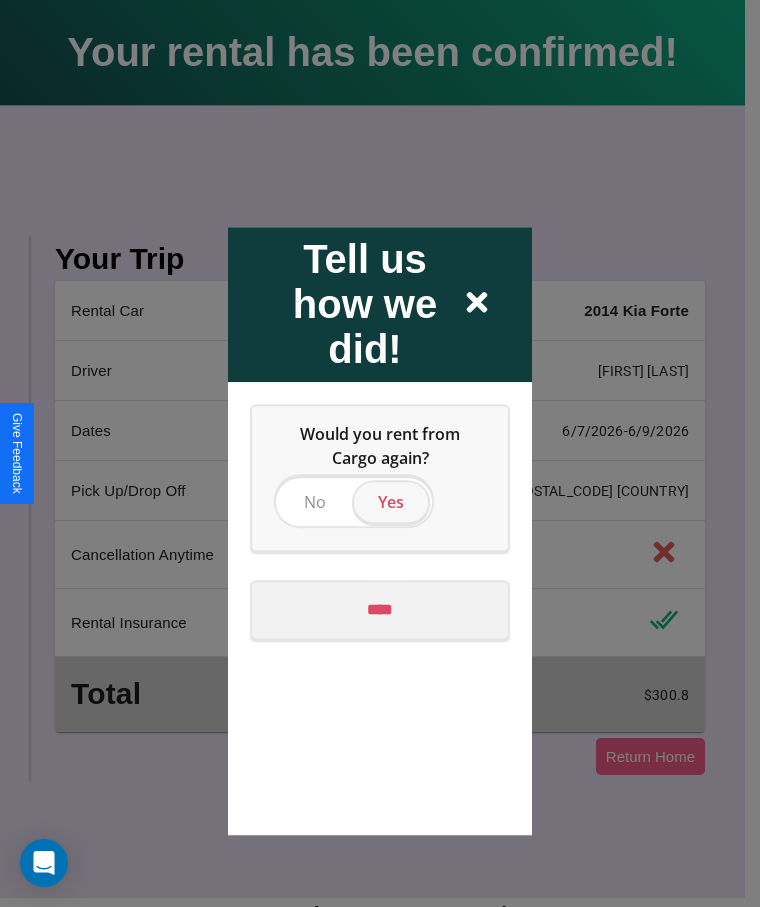 click on "****" at bounding box center [380, 610] 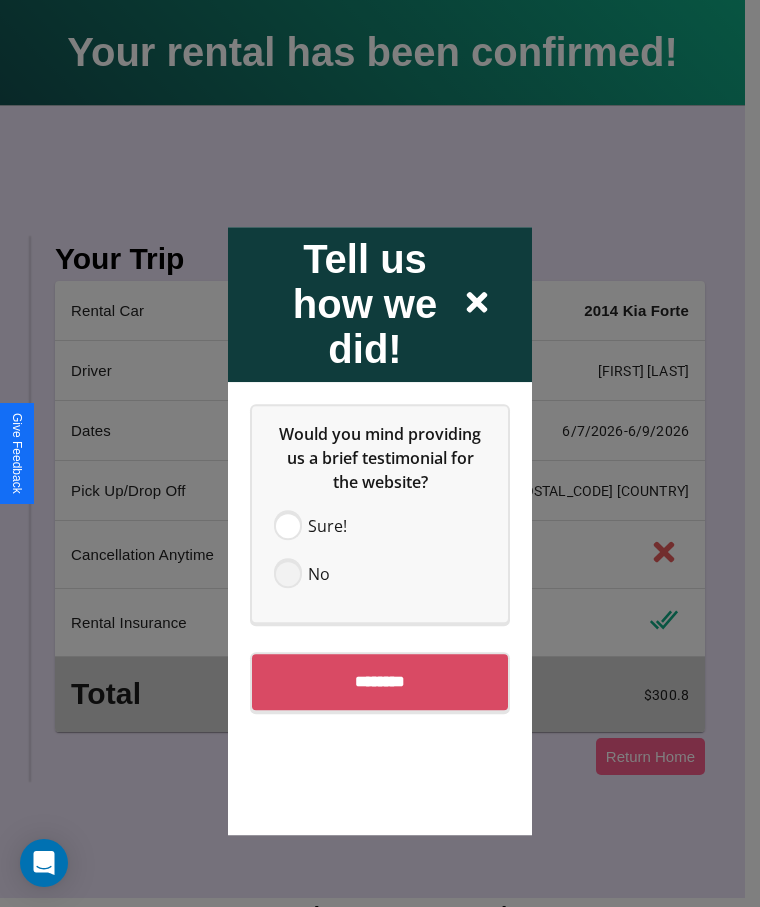 click at bounding box center [288, 574] 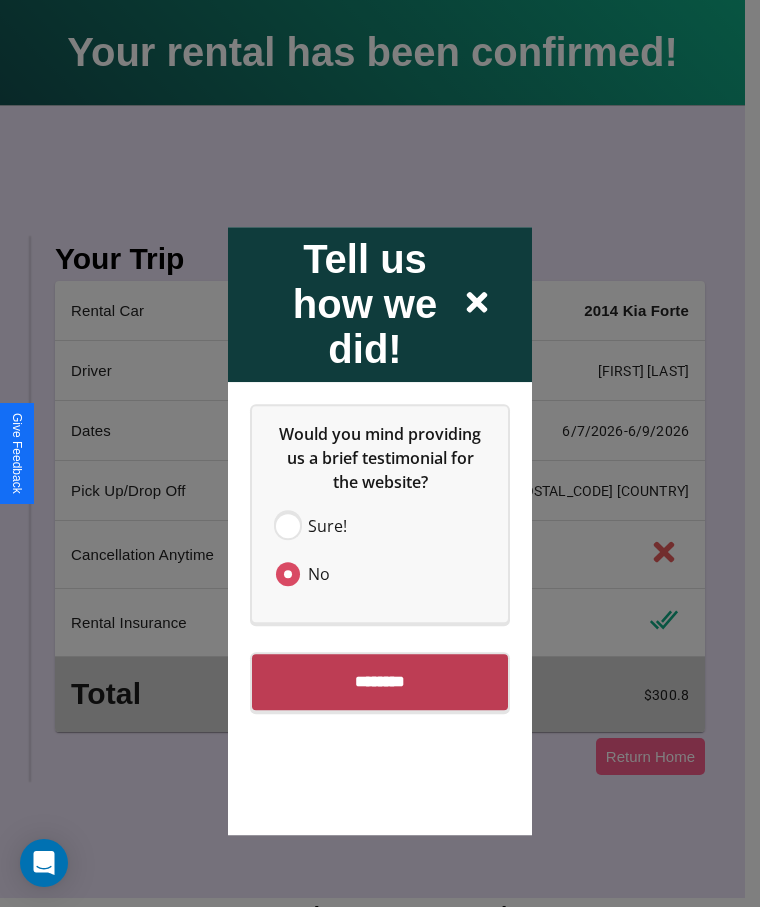 click on "********" at bounding box center [380, 682] 